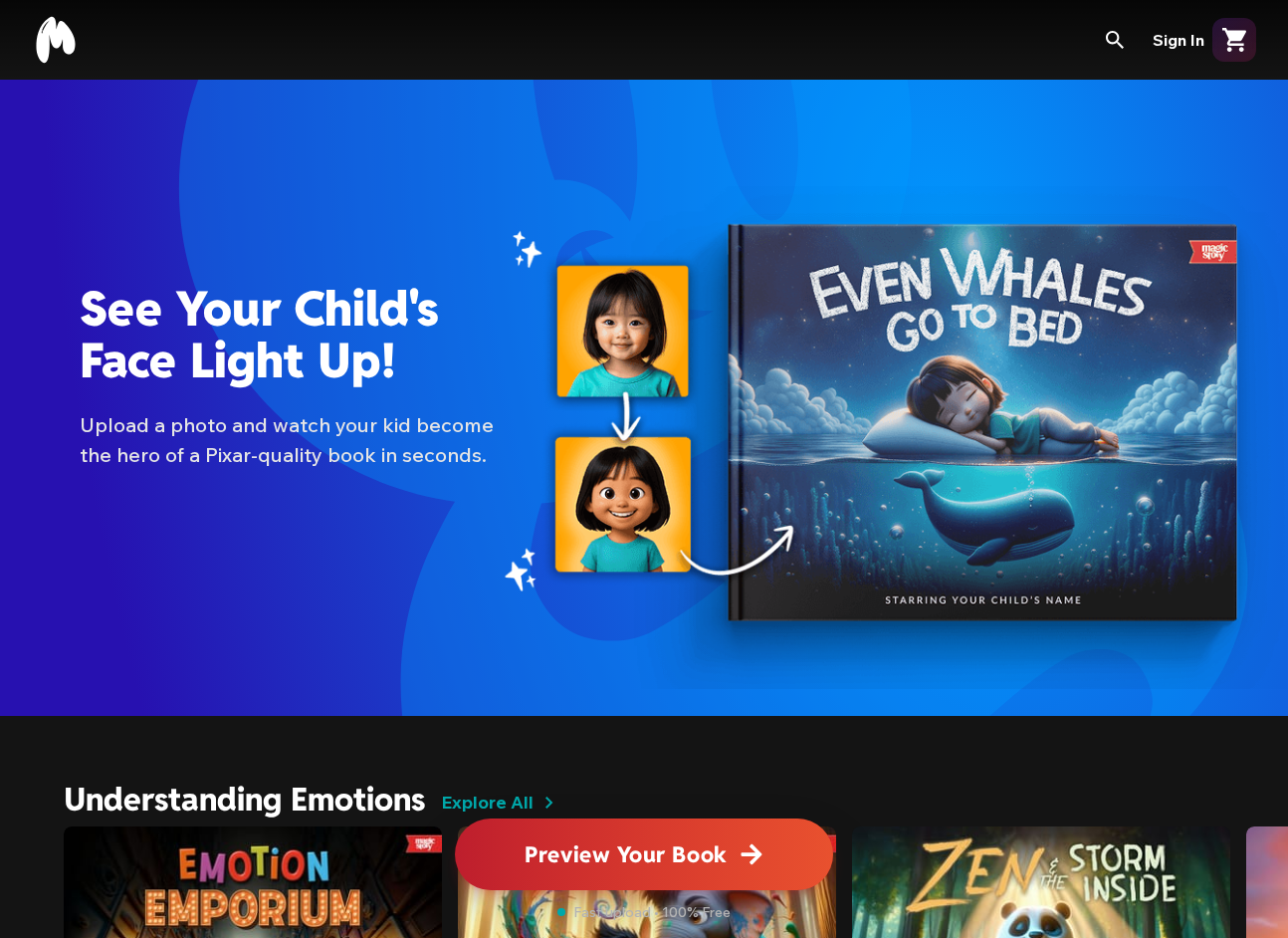 scroll, scrollTop: 781, scrollLeft: 0, axis: vertical 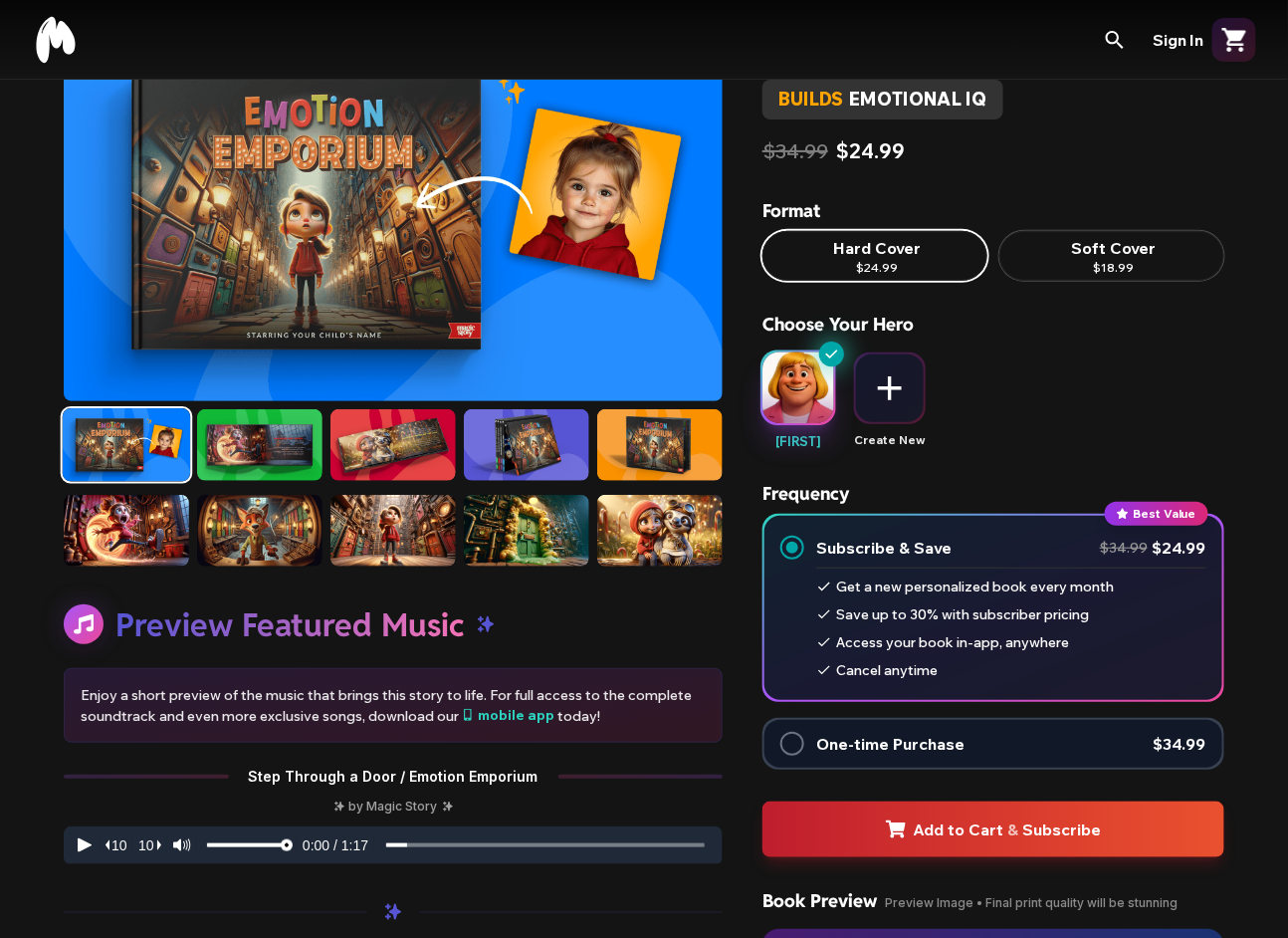 click at bounding box center [260, 445] 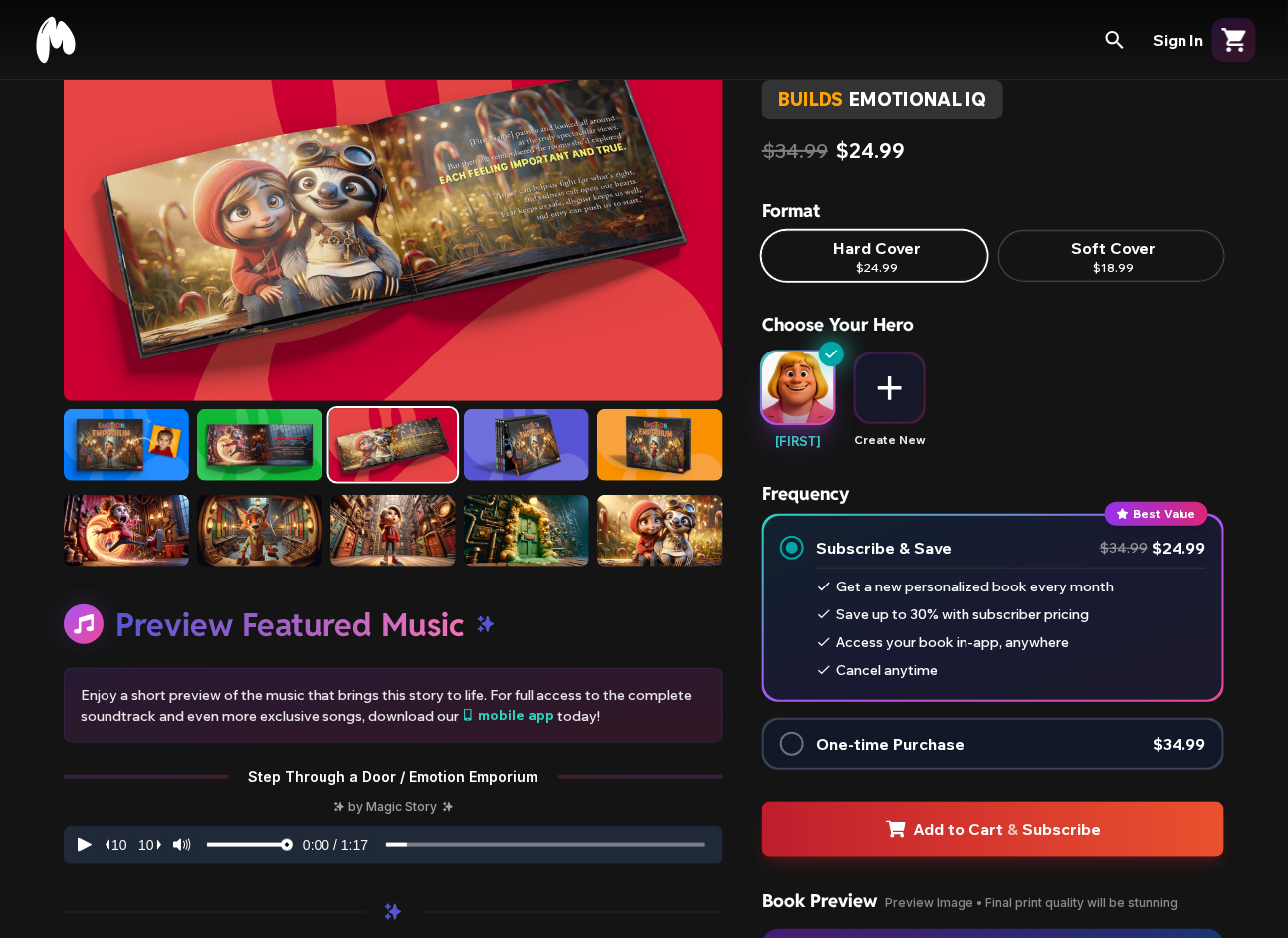 click at bounding box center [527, 445] 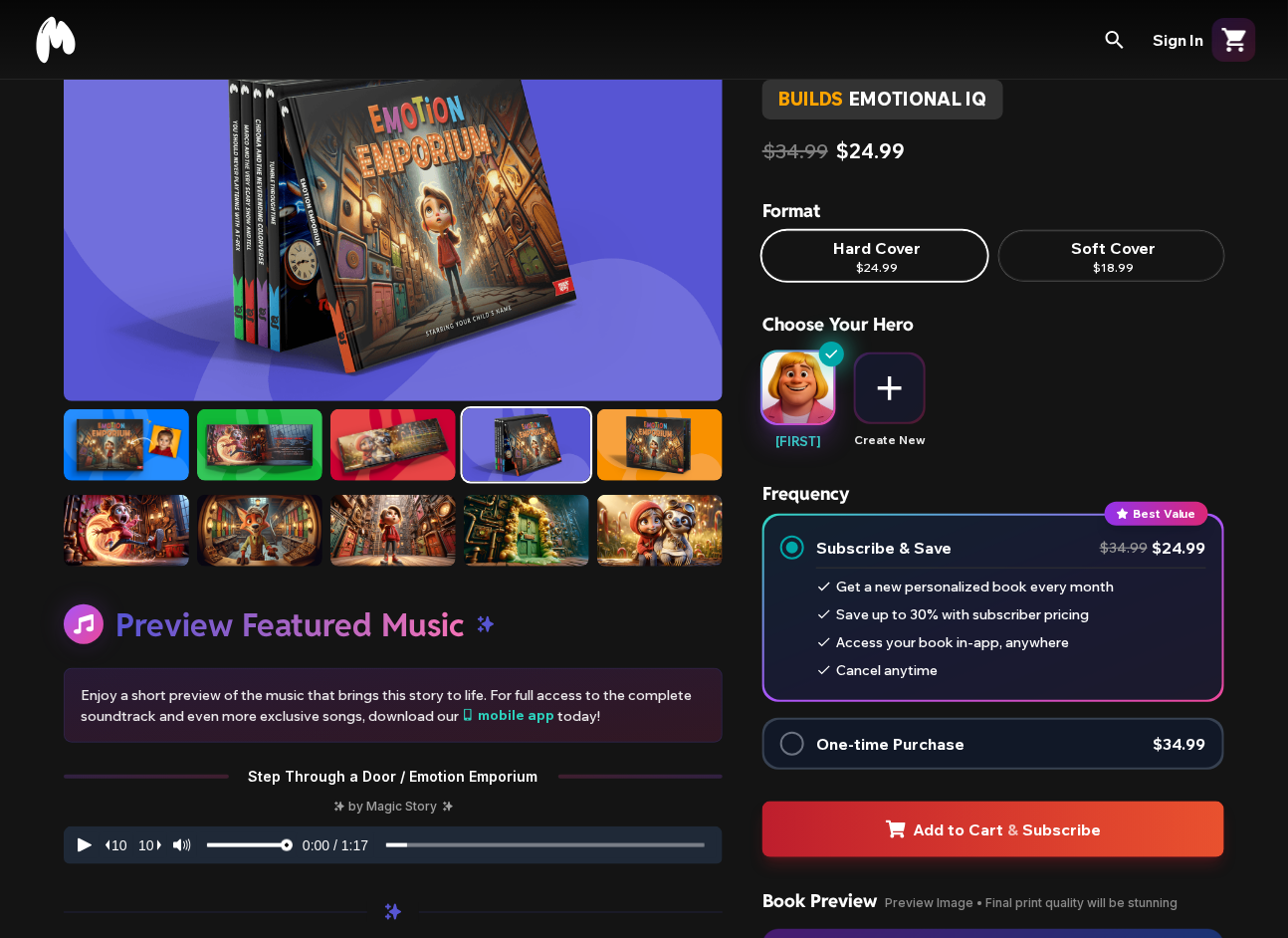 click at bounding box center (660, 445) 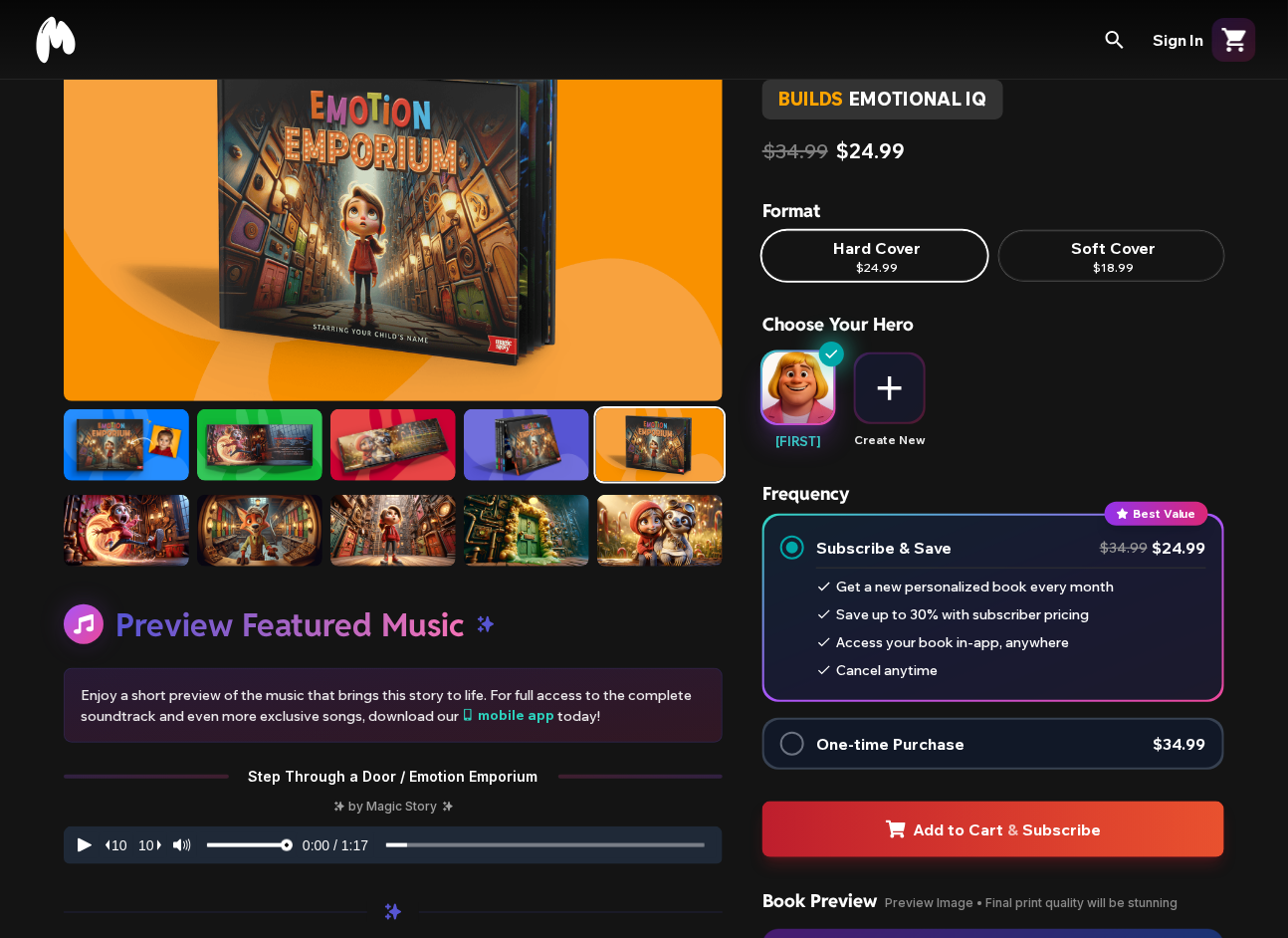 click at bounding box center [260, 445] 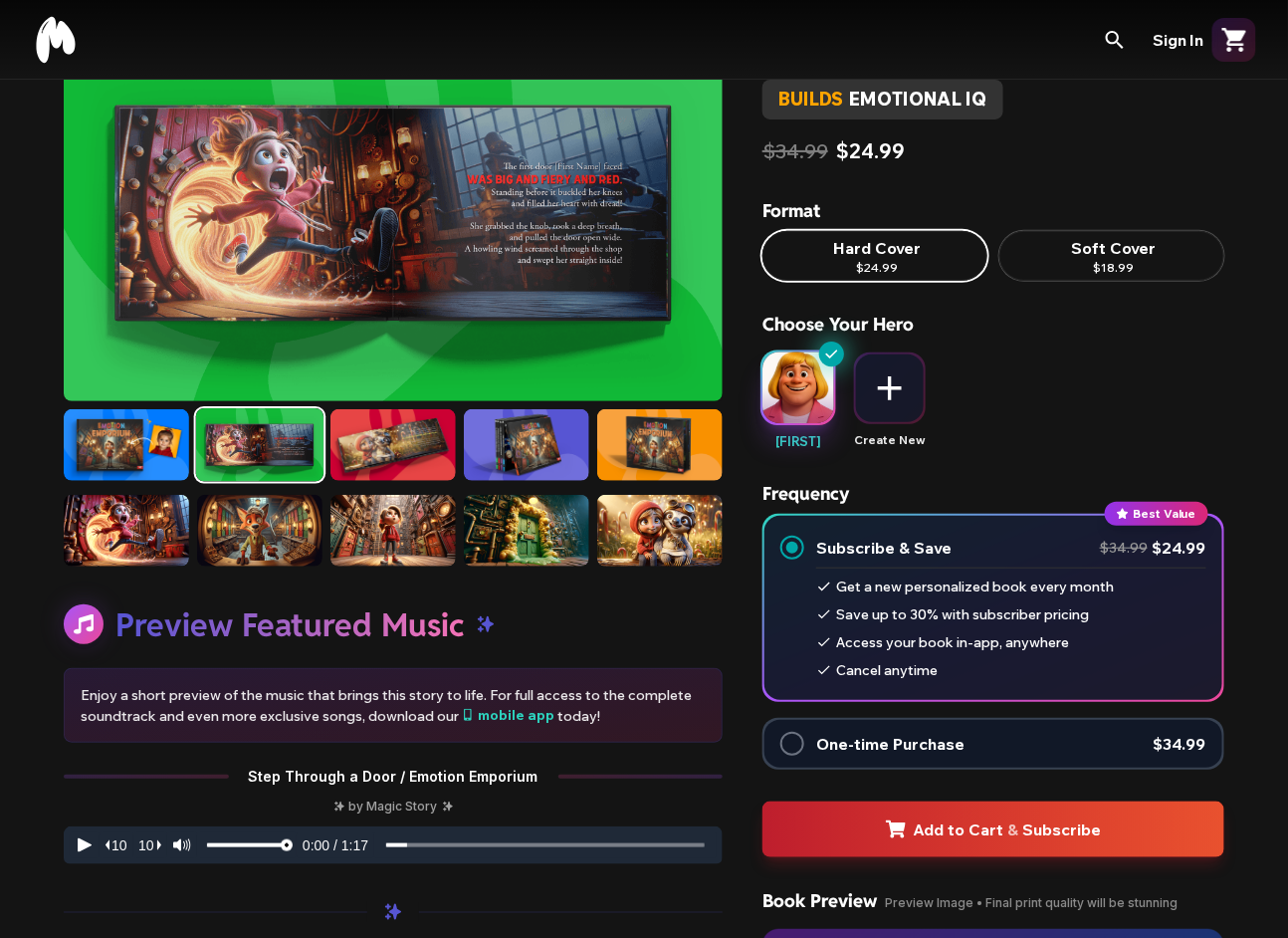 click at bounding box center [126, 445] 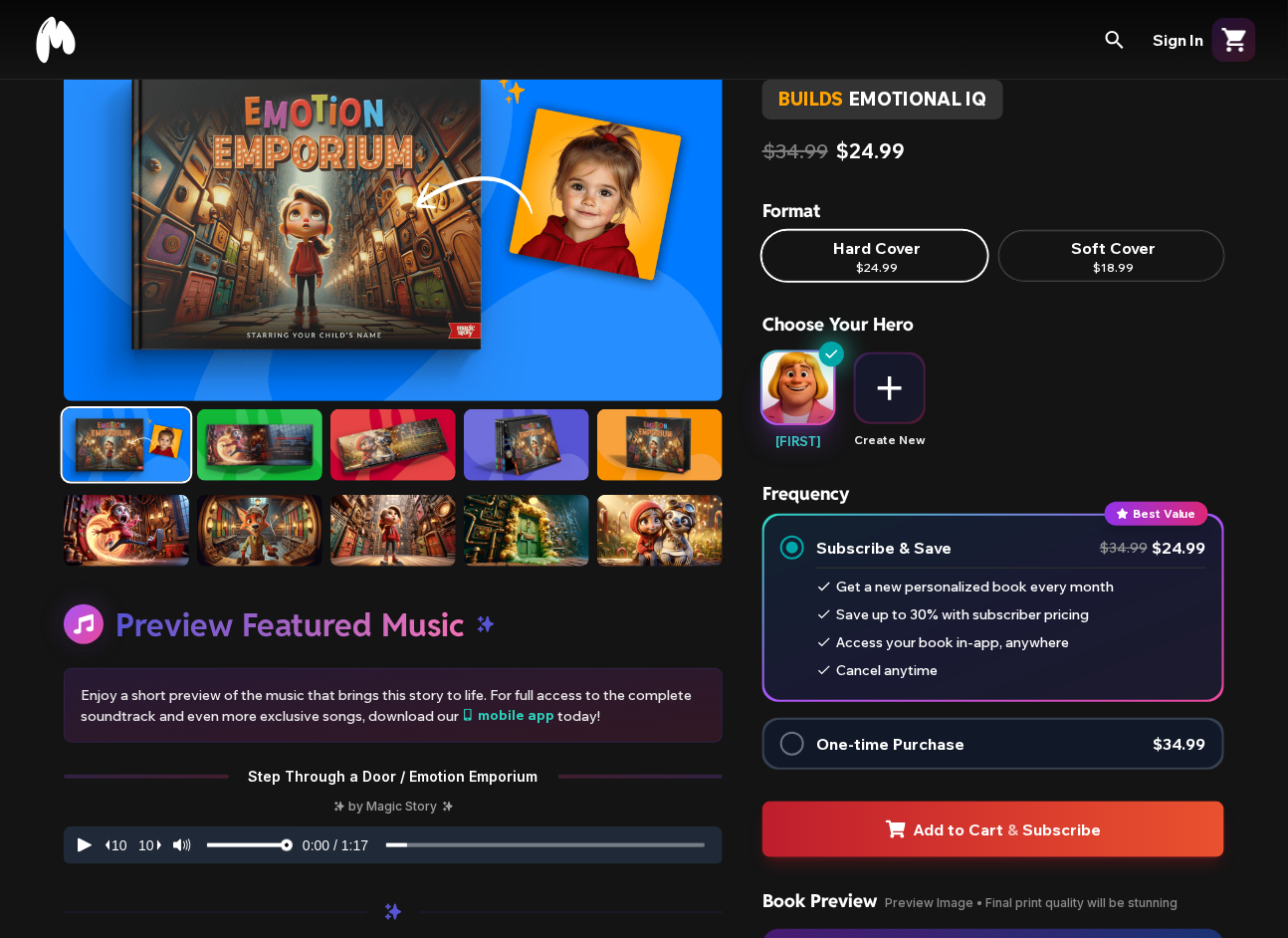 click at bounding box center [260, 445] 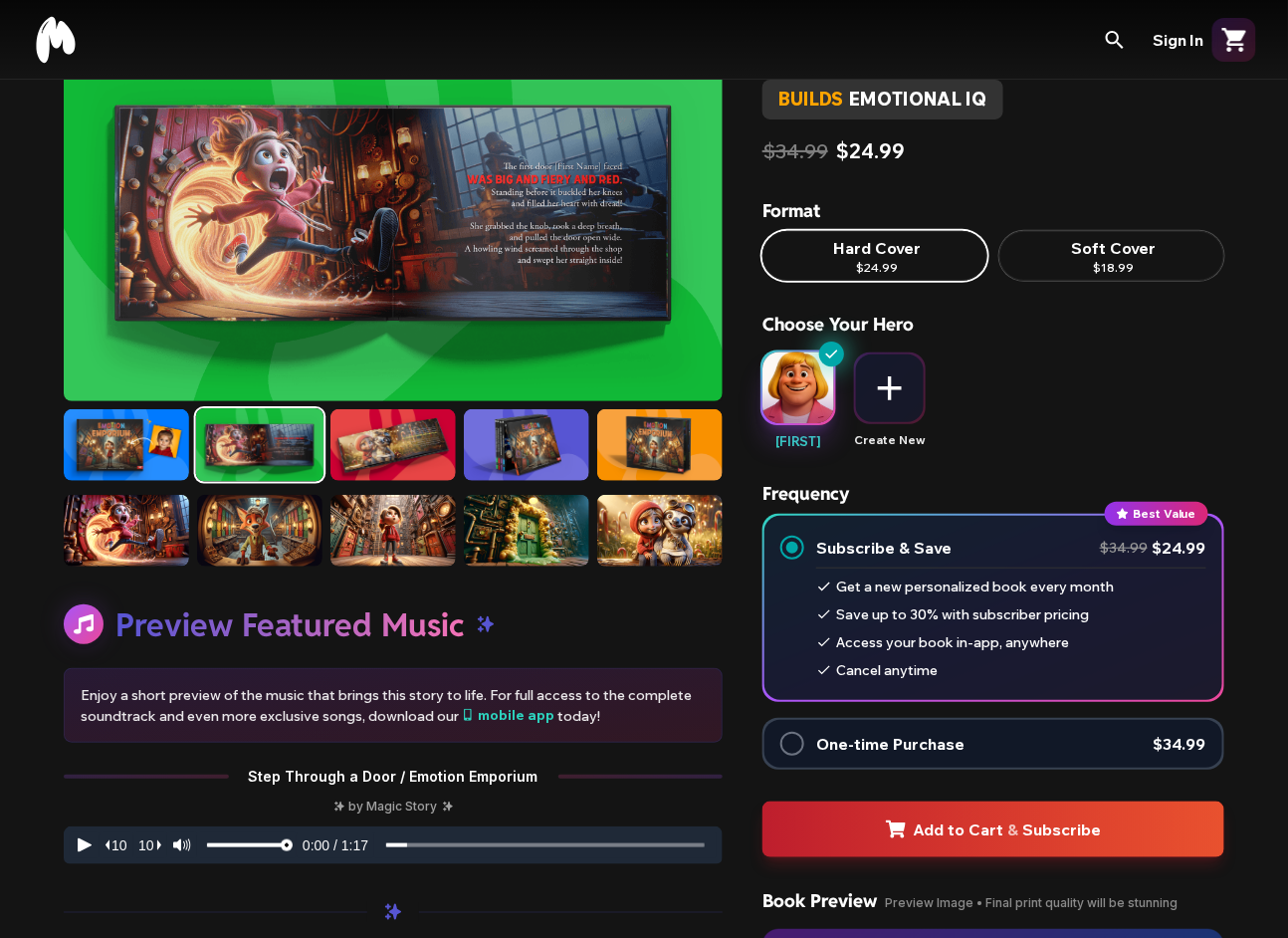 click at bounding box center (393, 445) 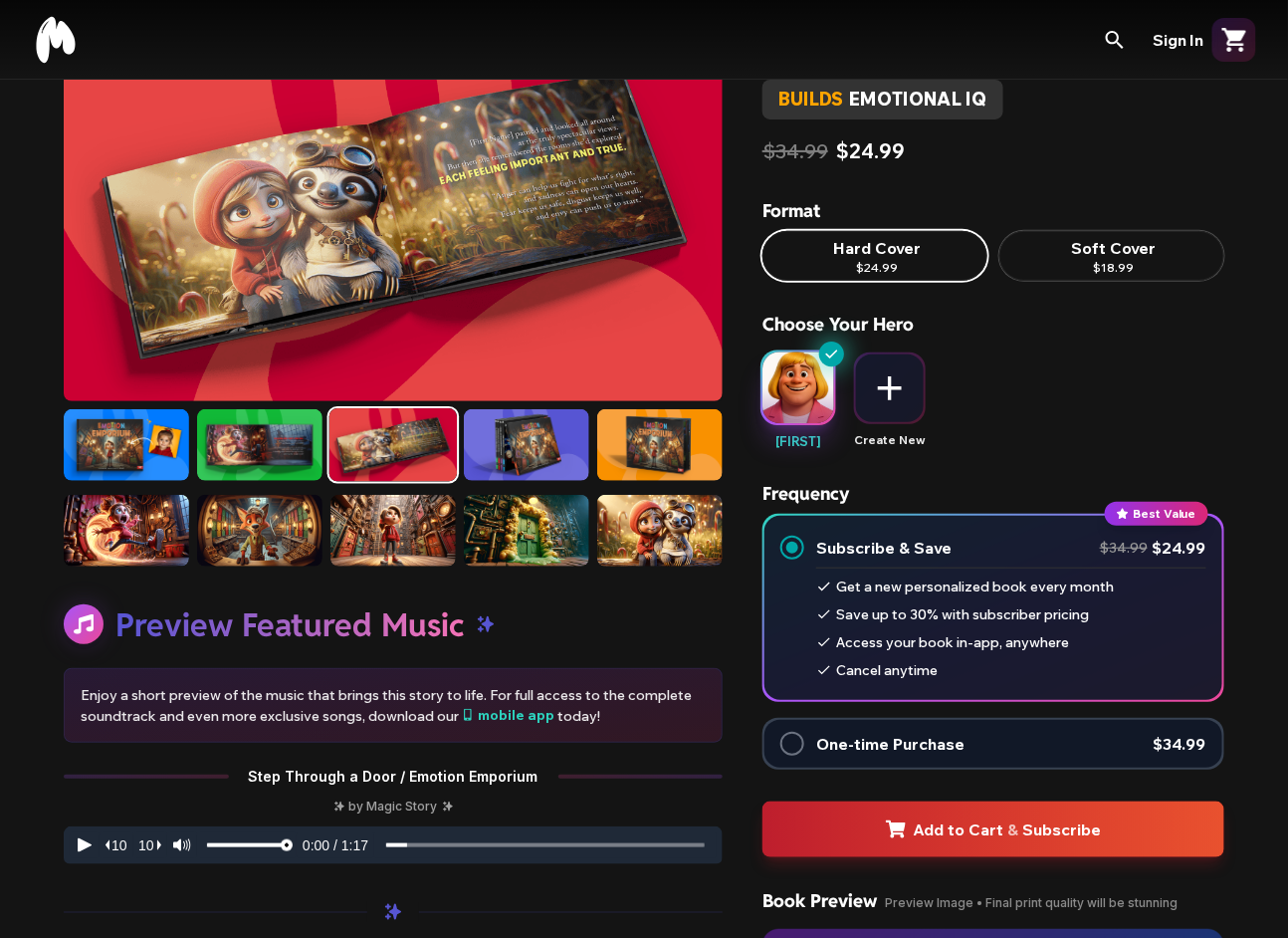 click at bounding box center [660, 445] 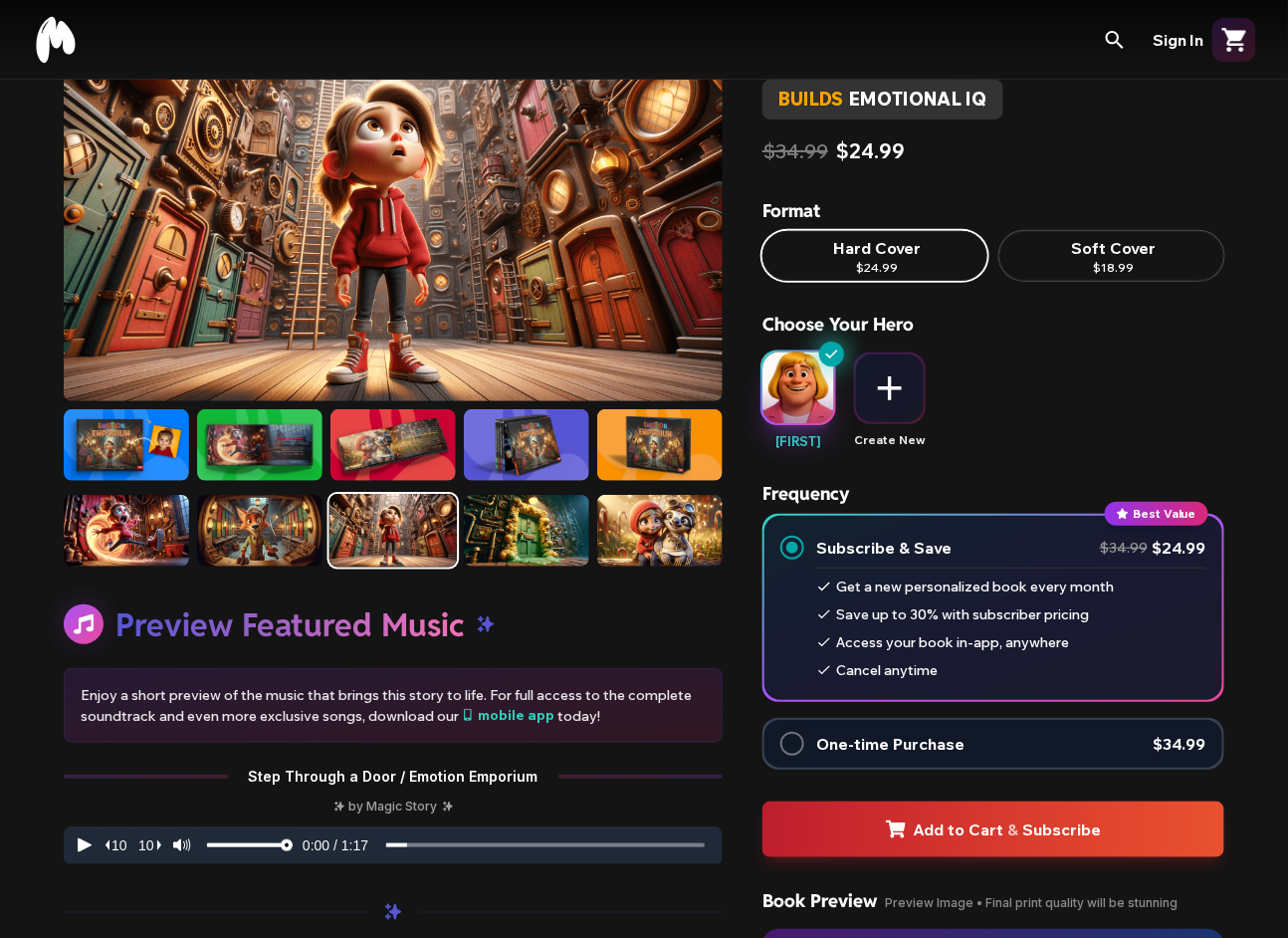 click at bounding box center [126, 531] 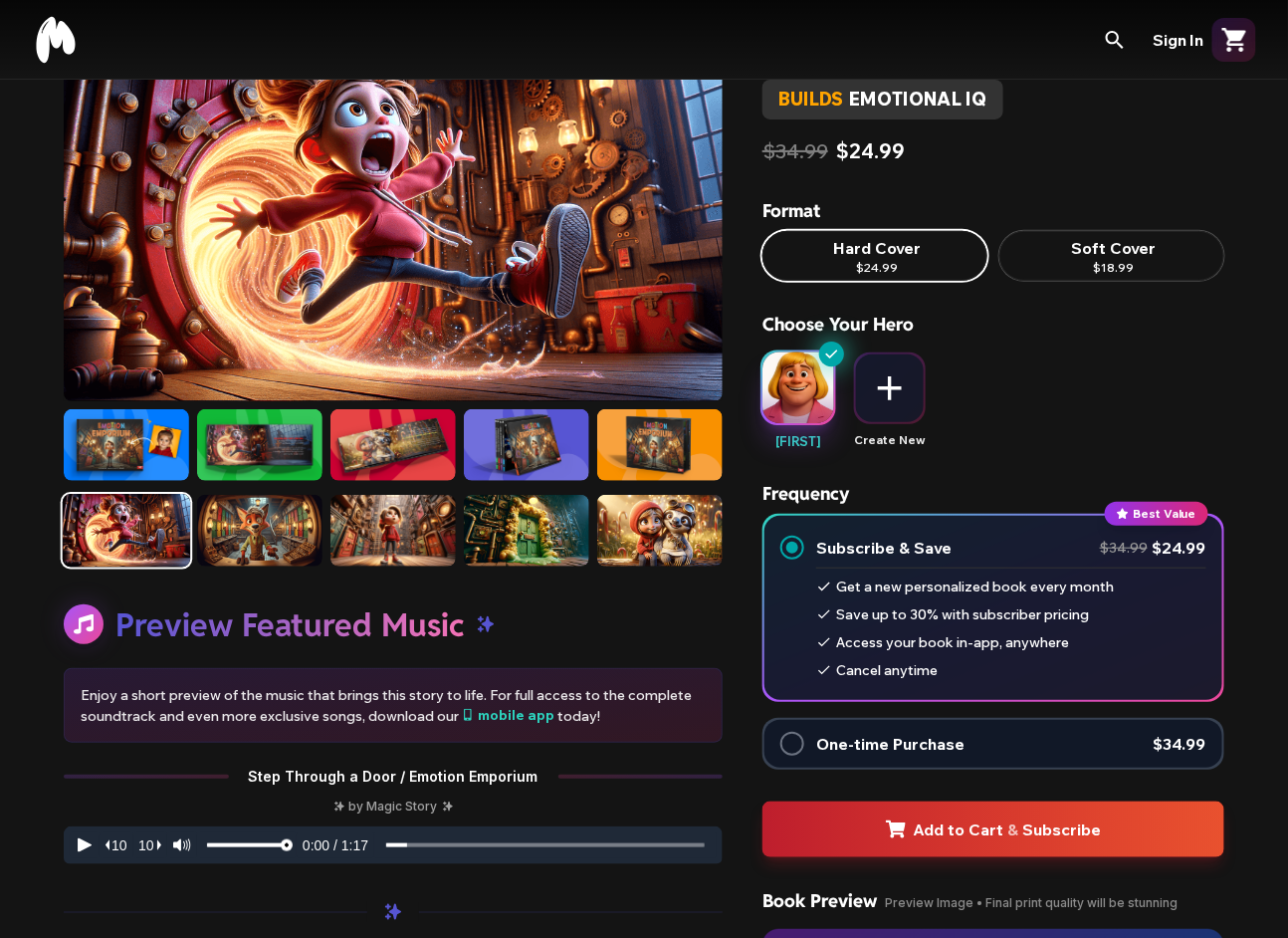 click at bounding box center (260, 445) 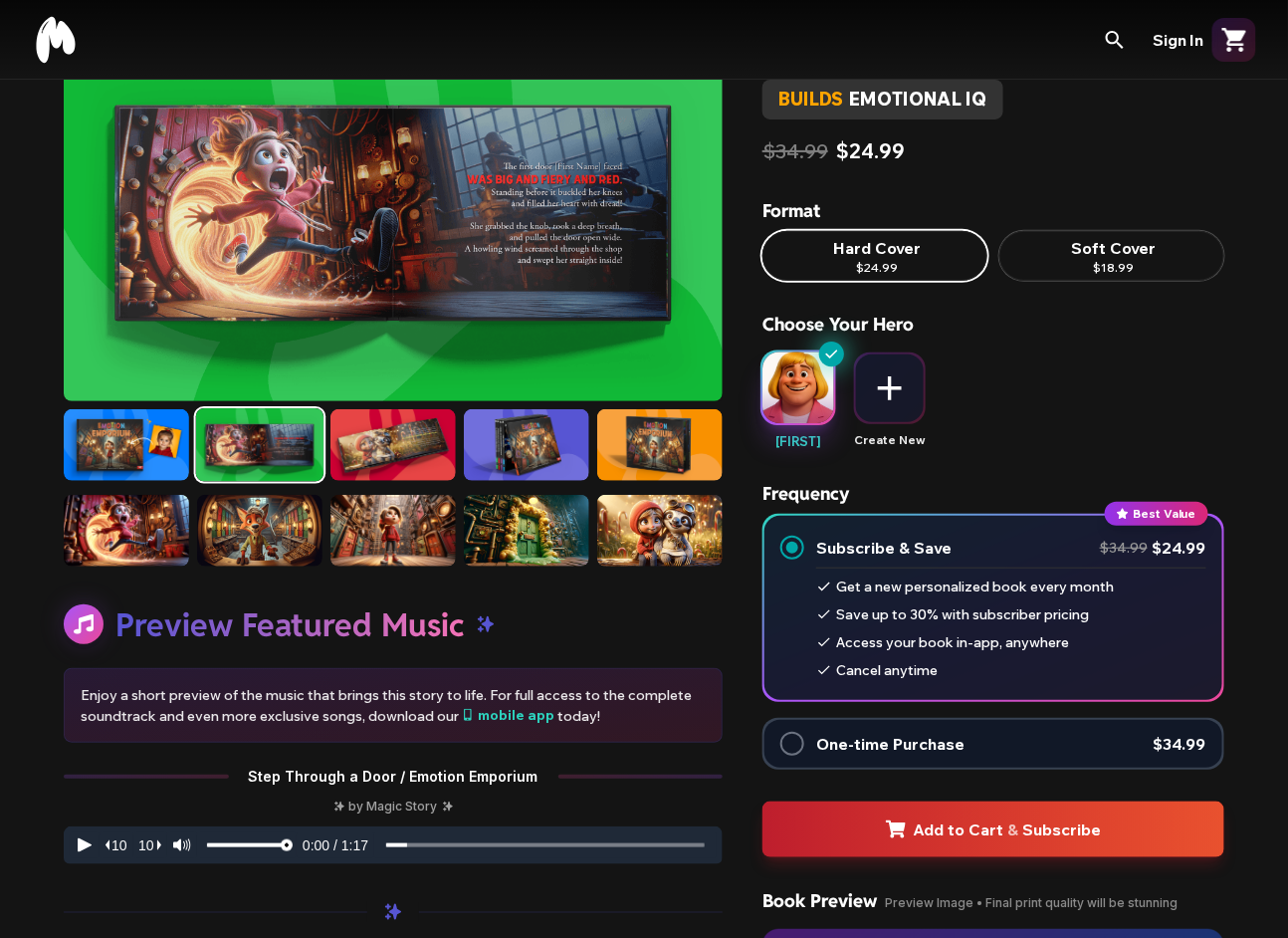 click at bounding box center [126, 445] 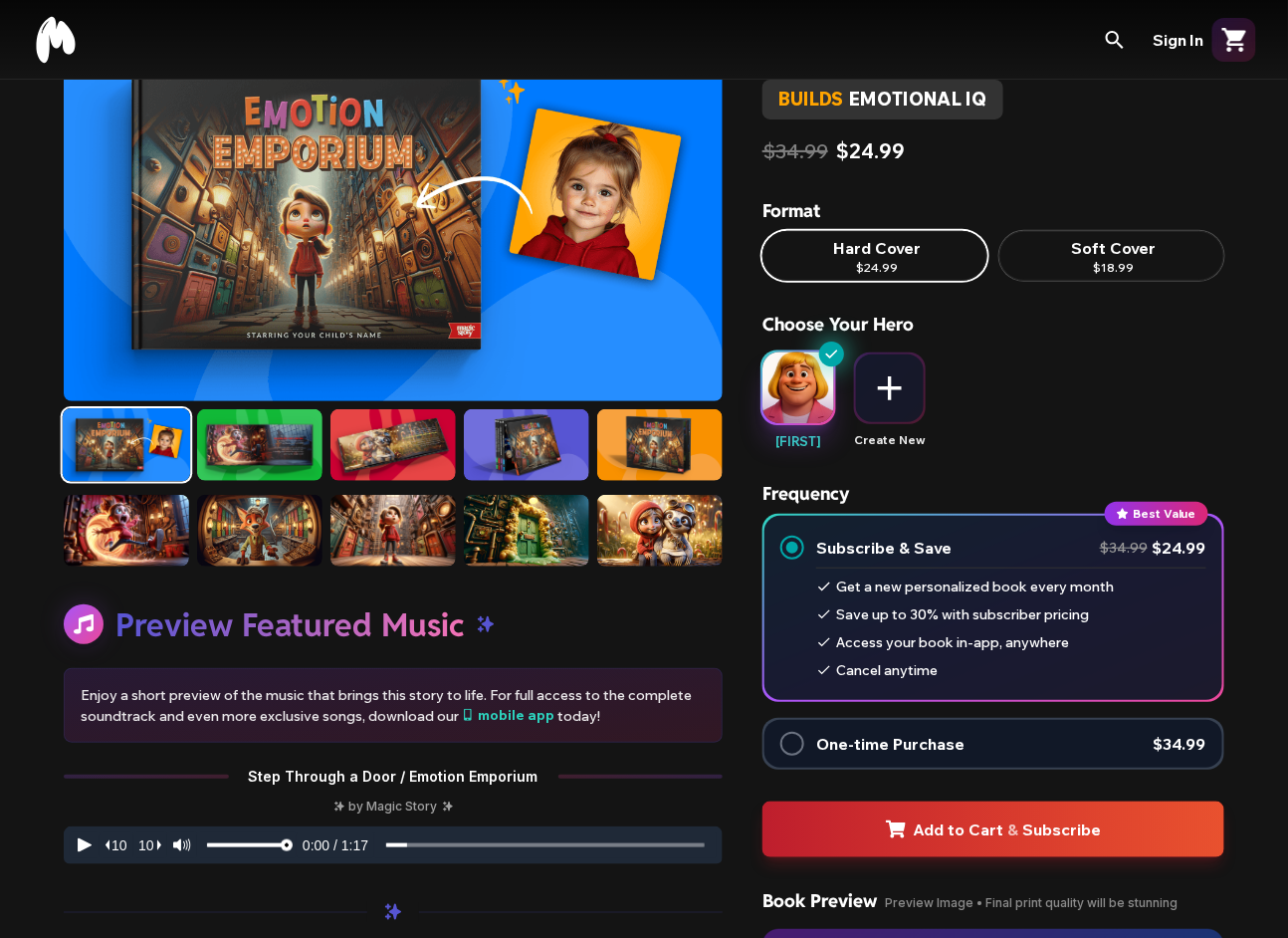 click at bounding box center (260, 445) 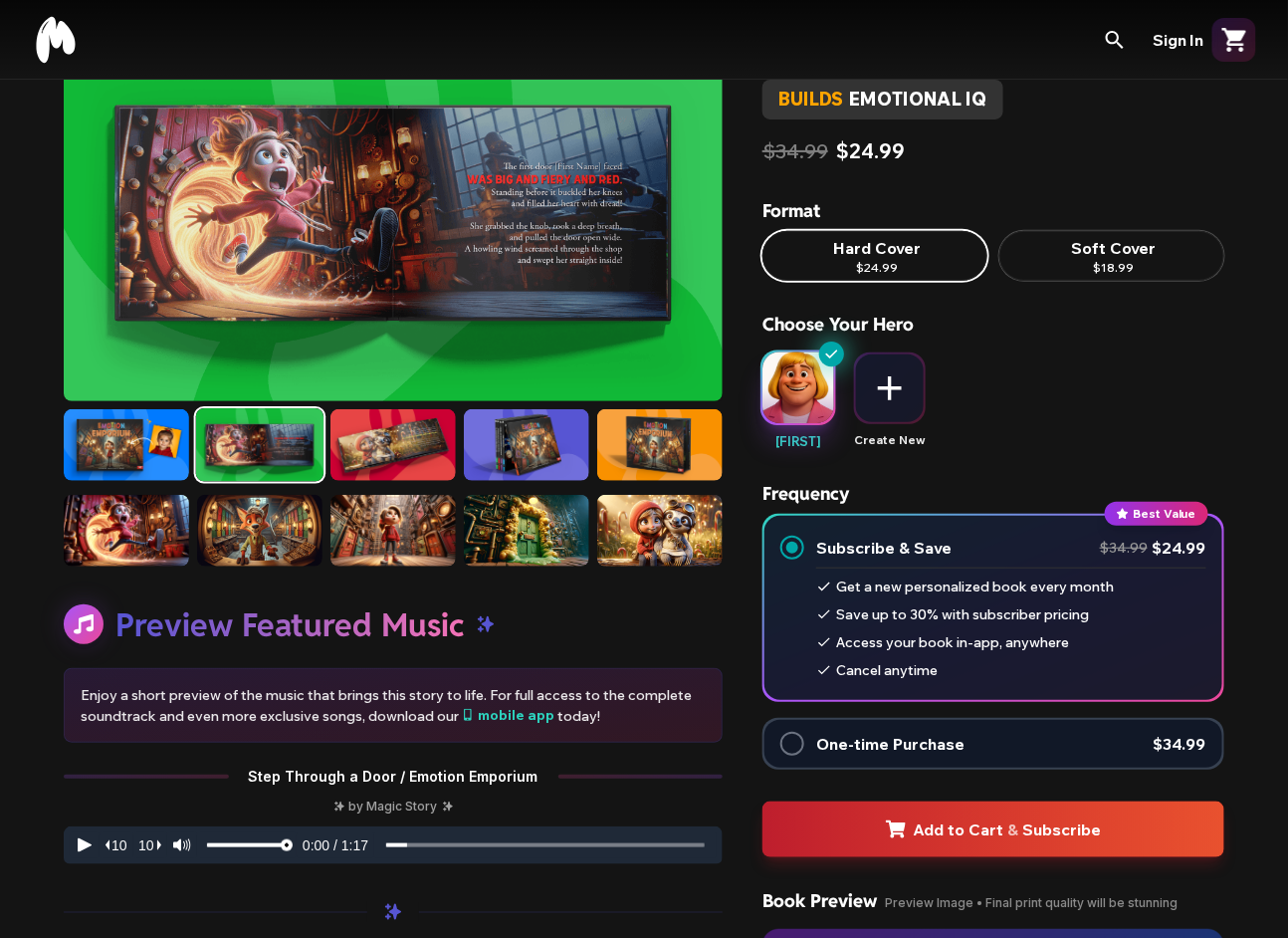 click at bounding box center [126, 445] 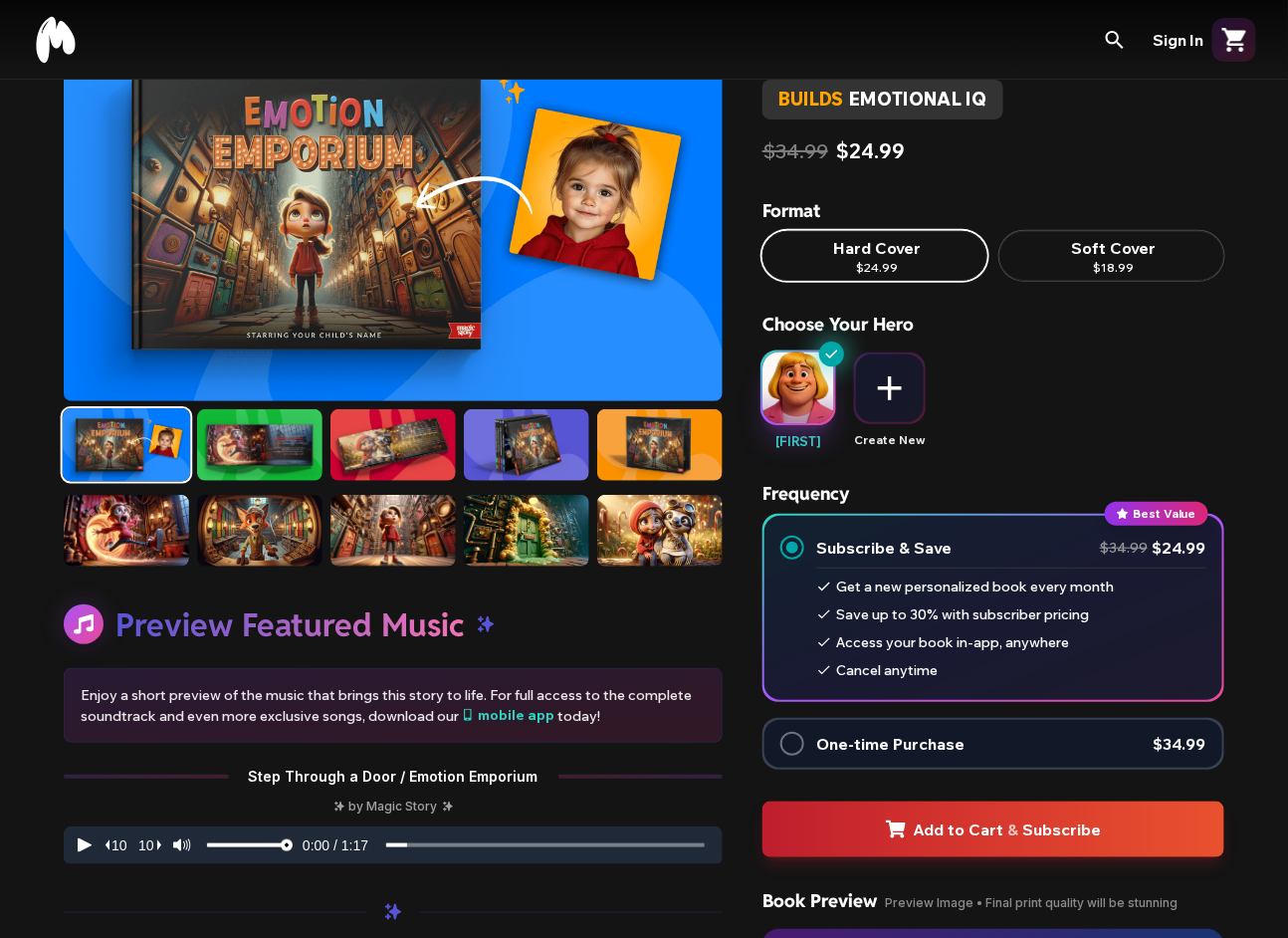 click at bounding box center [260, 445] 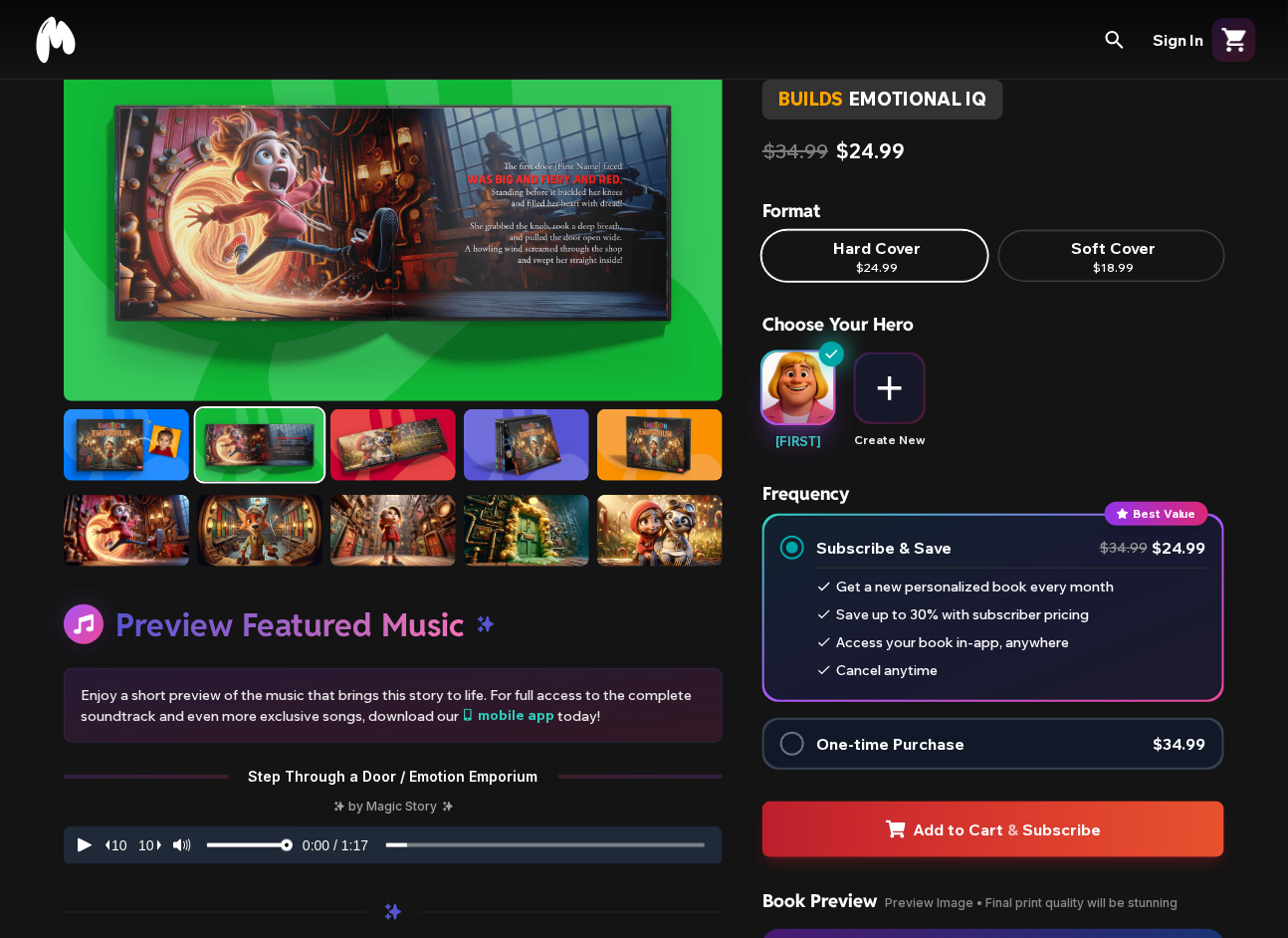 click at bounding box center [393, 445] 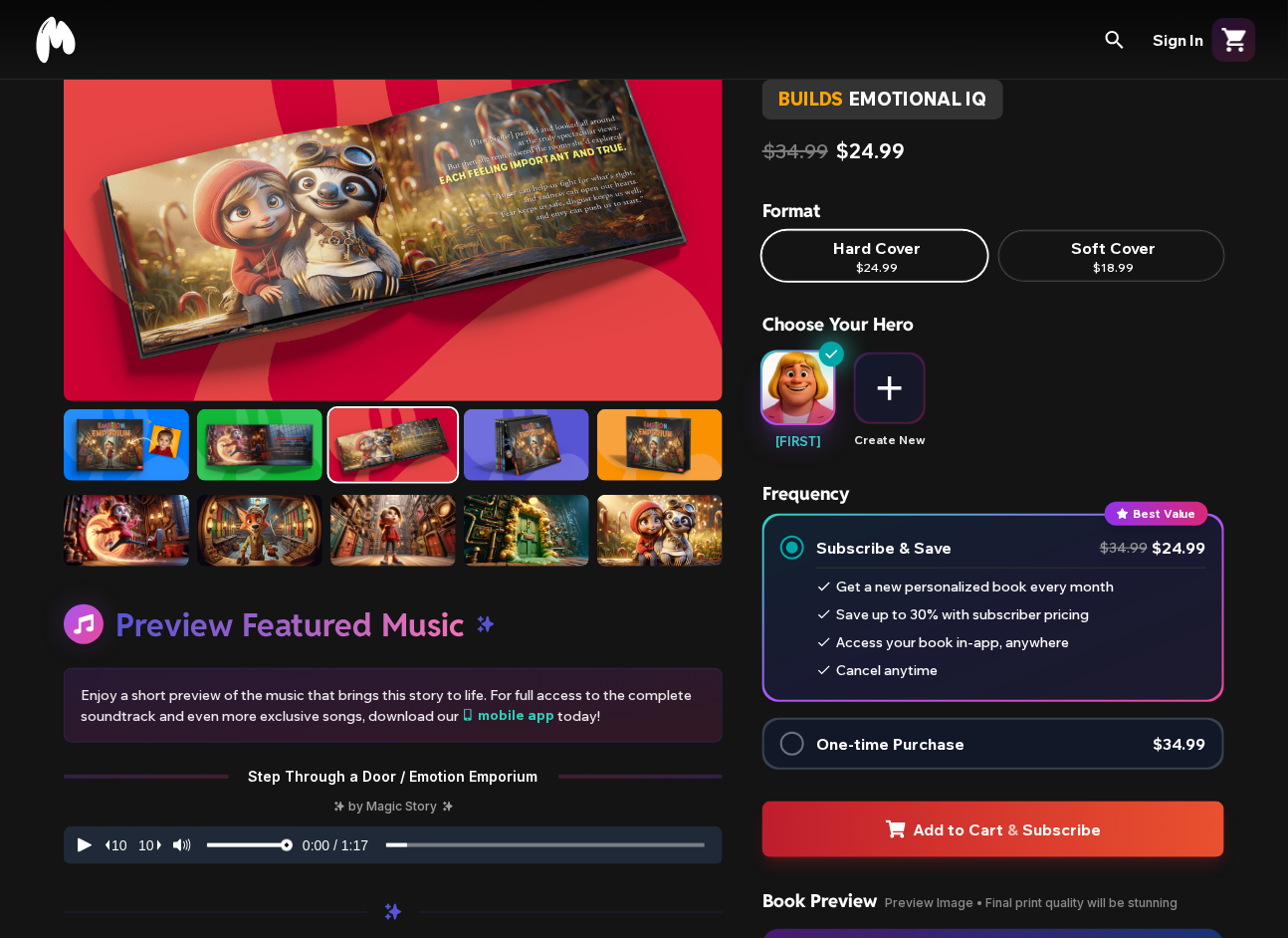 click at bounding box center (527, 445) 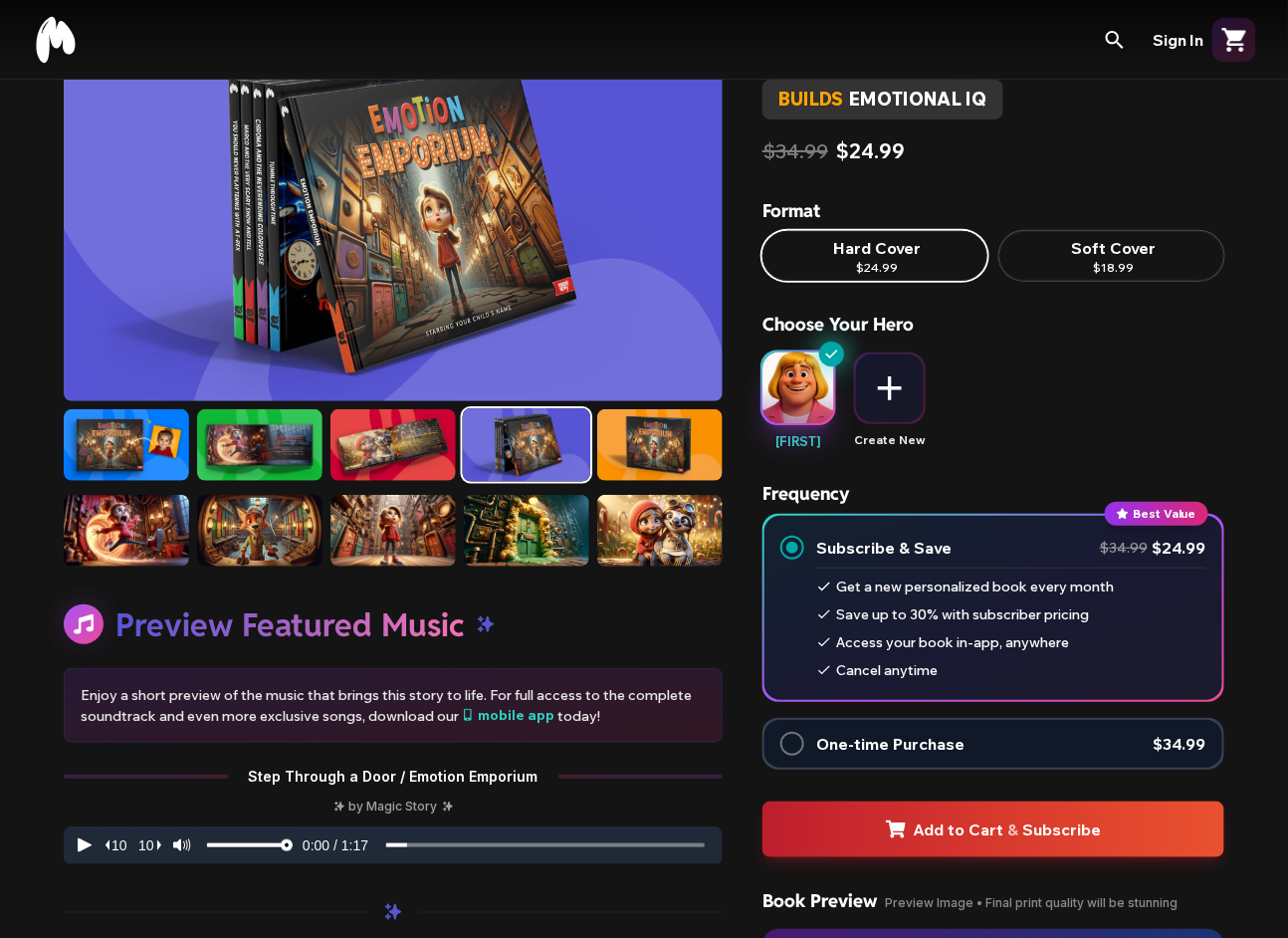 click at bounding box center [660, 445] 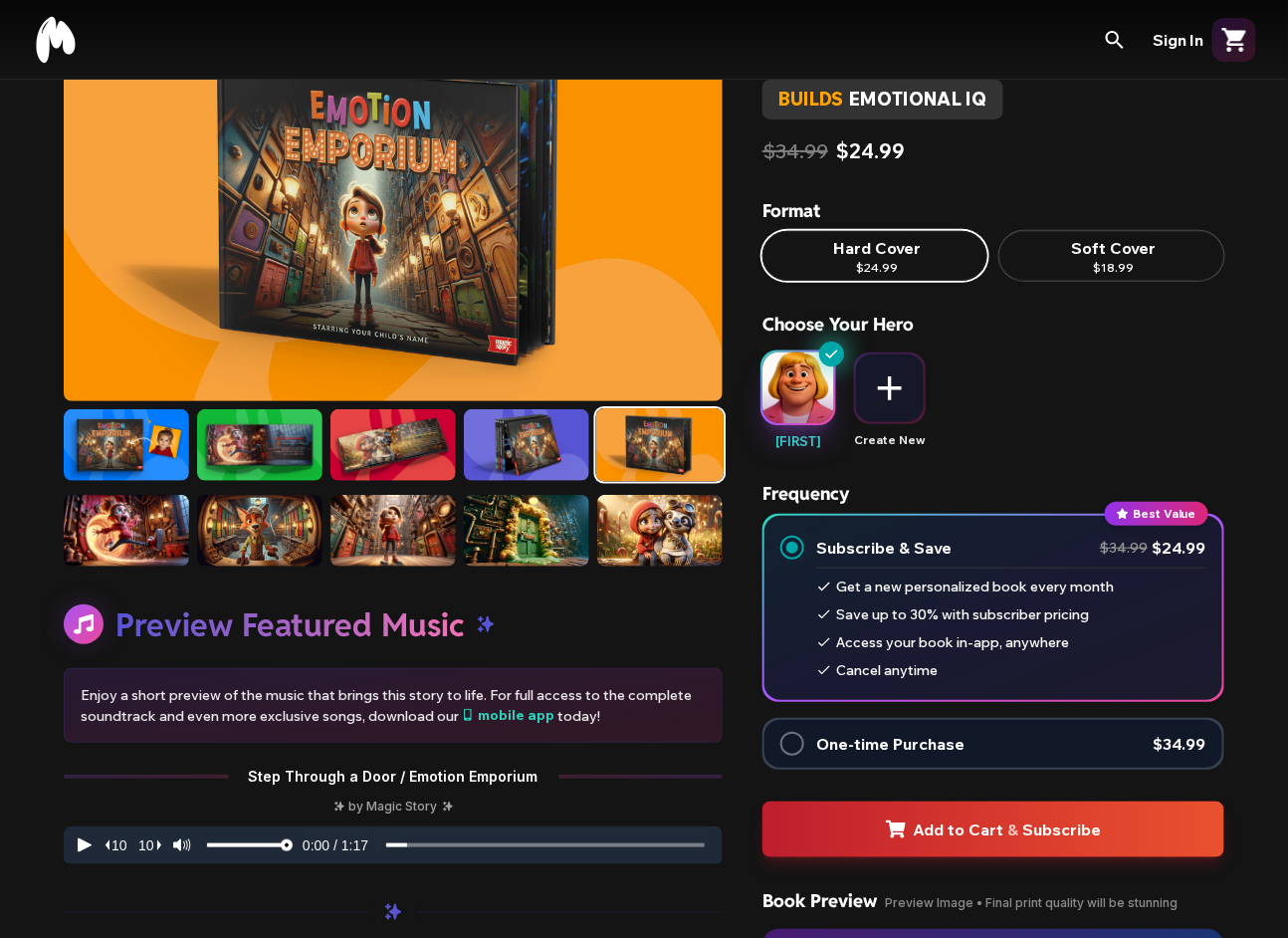 click at bounding box center [660, 531] 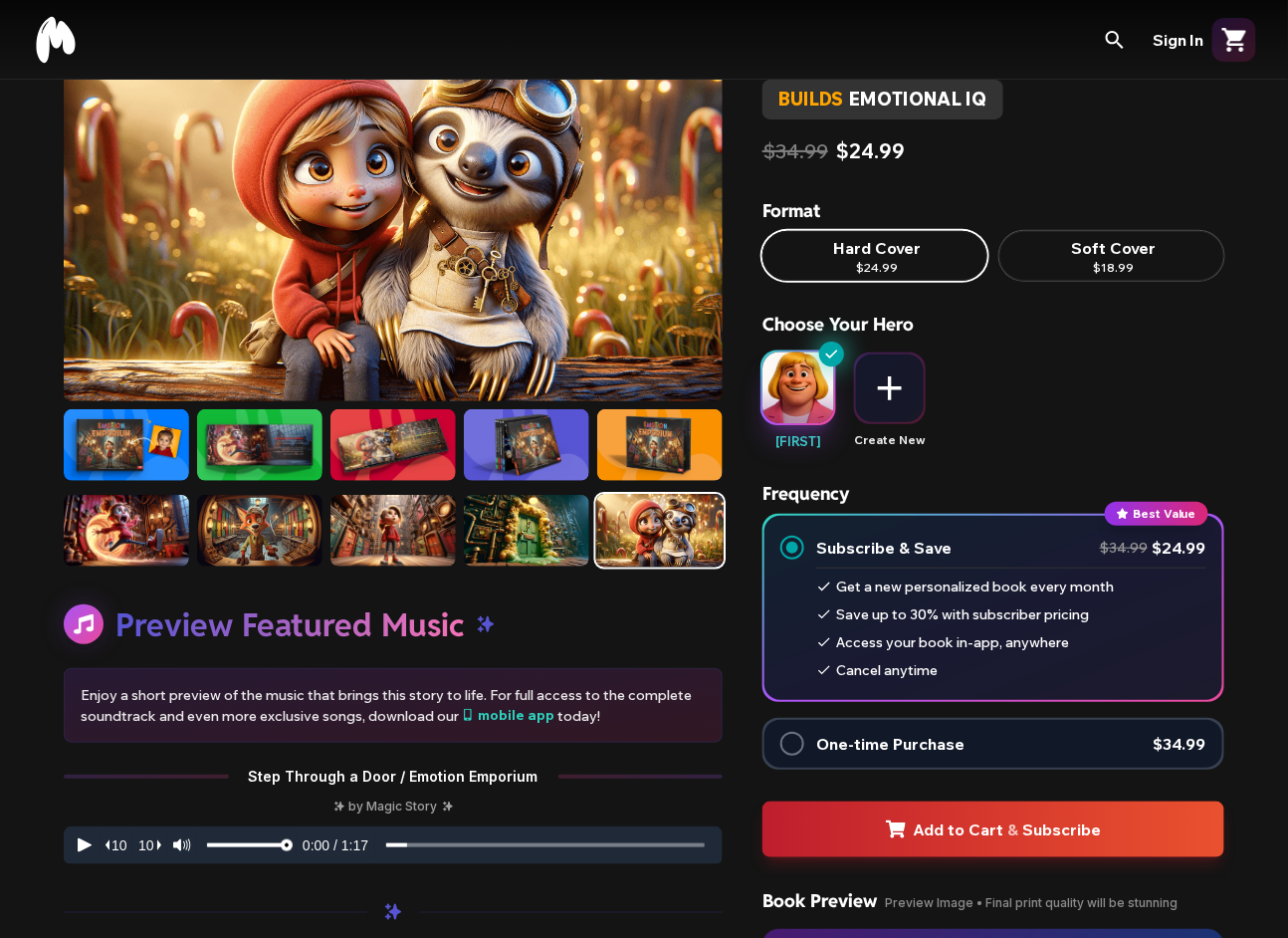 click at bounding box center [527, 531] 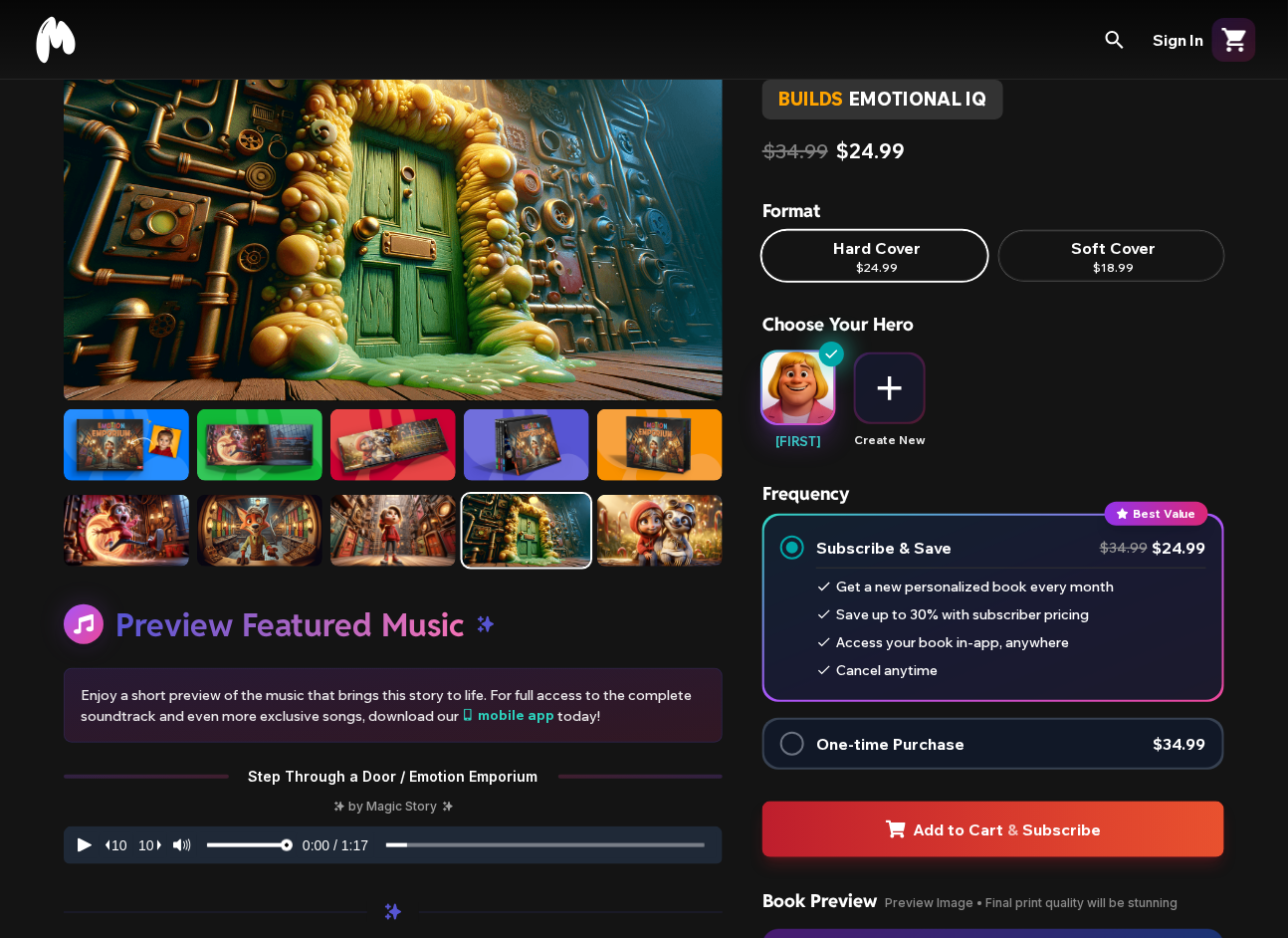 click at bounding box center (393, 531) 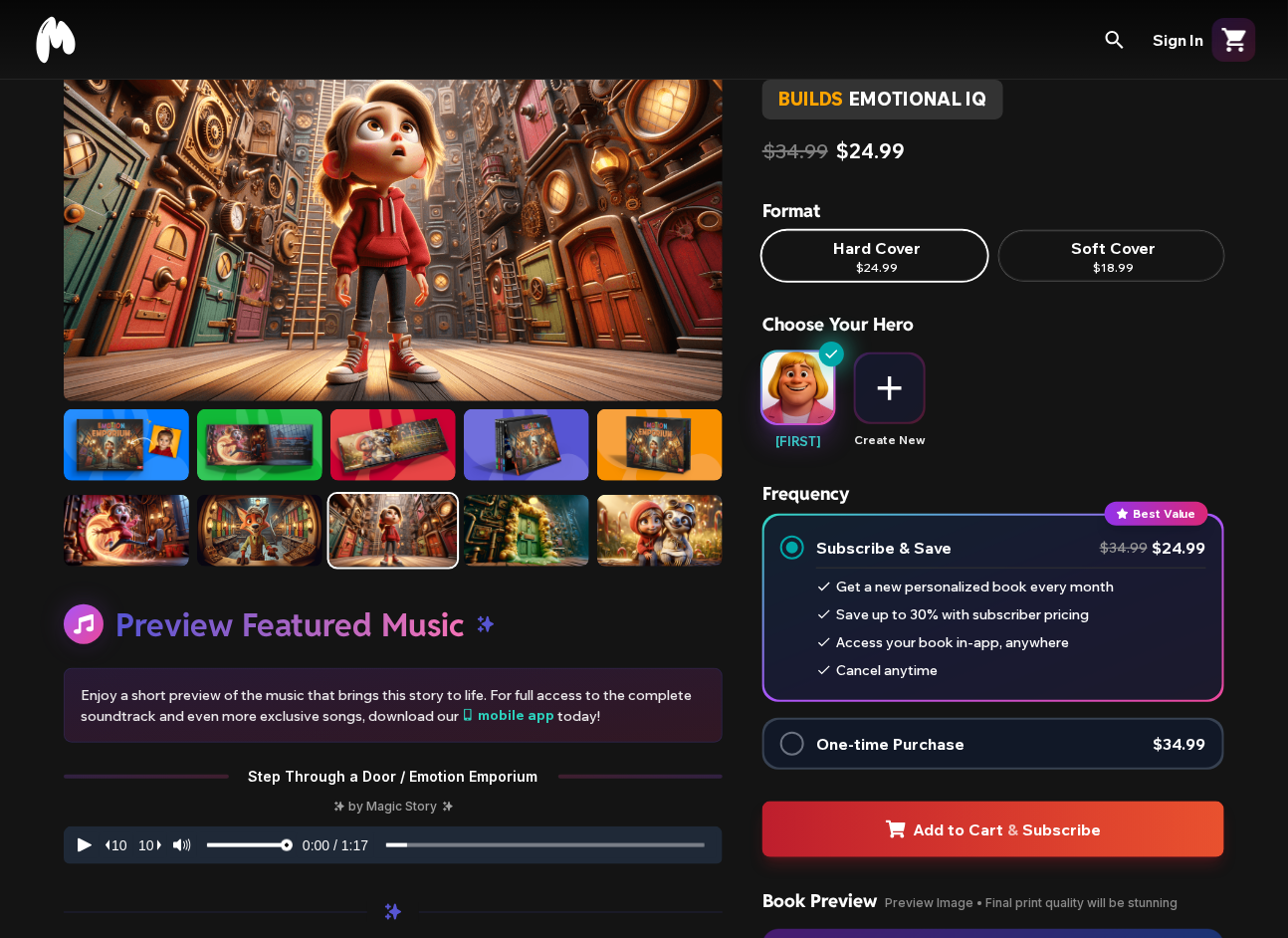 click at bounding box center [260, 531] 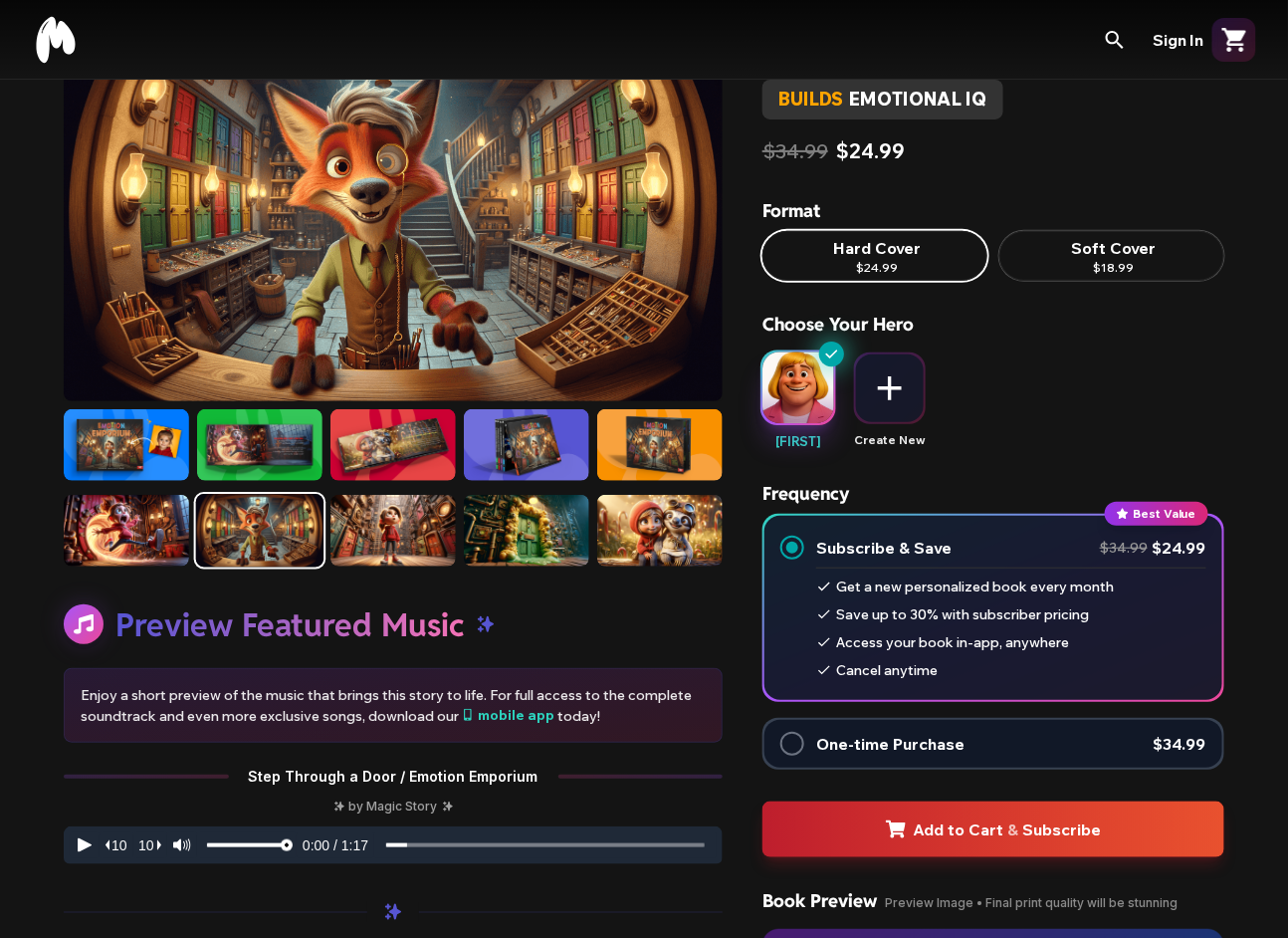 click at bounding box center [126, 445] 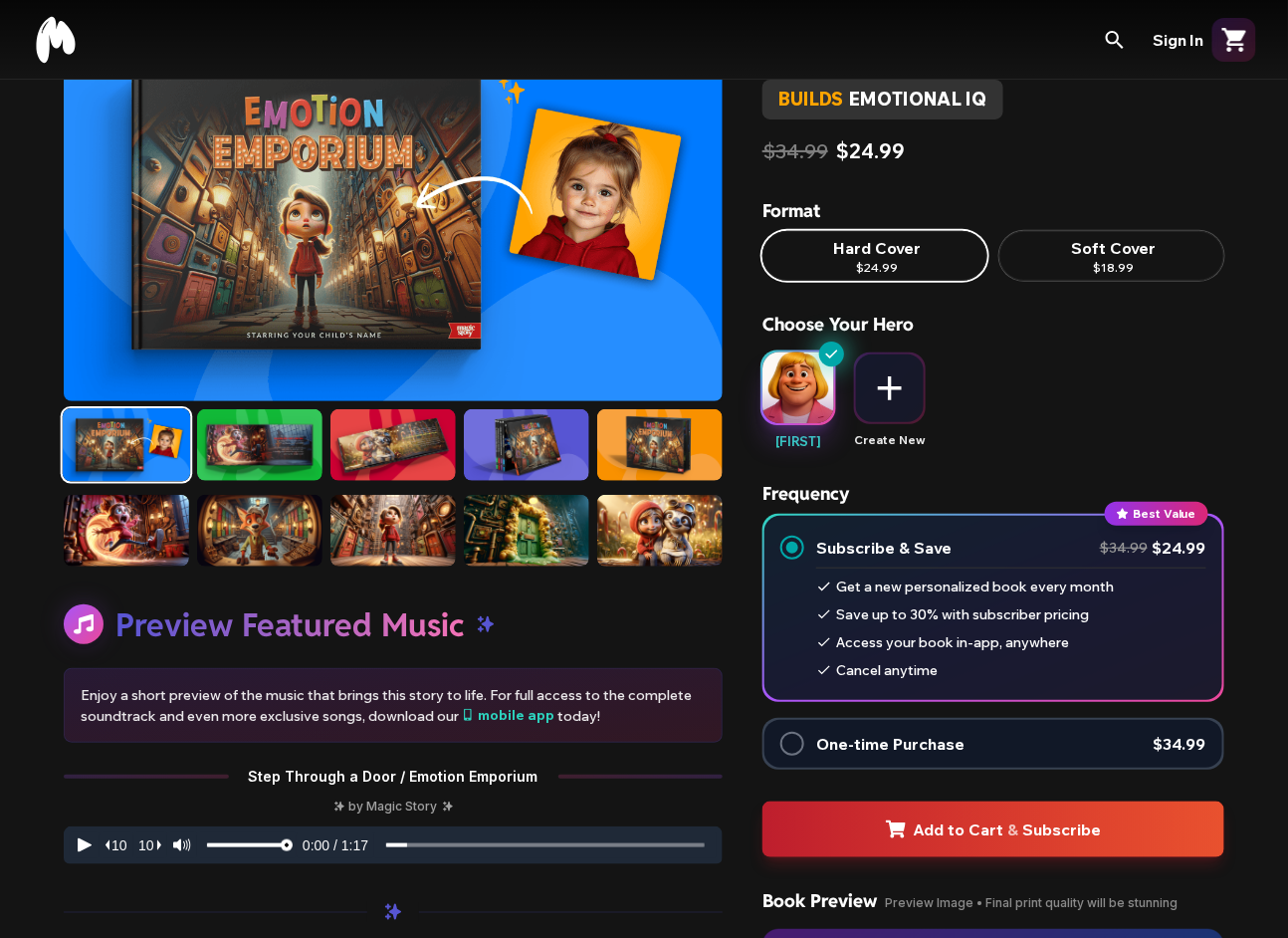 click at bounding box center (260, 445) 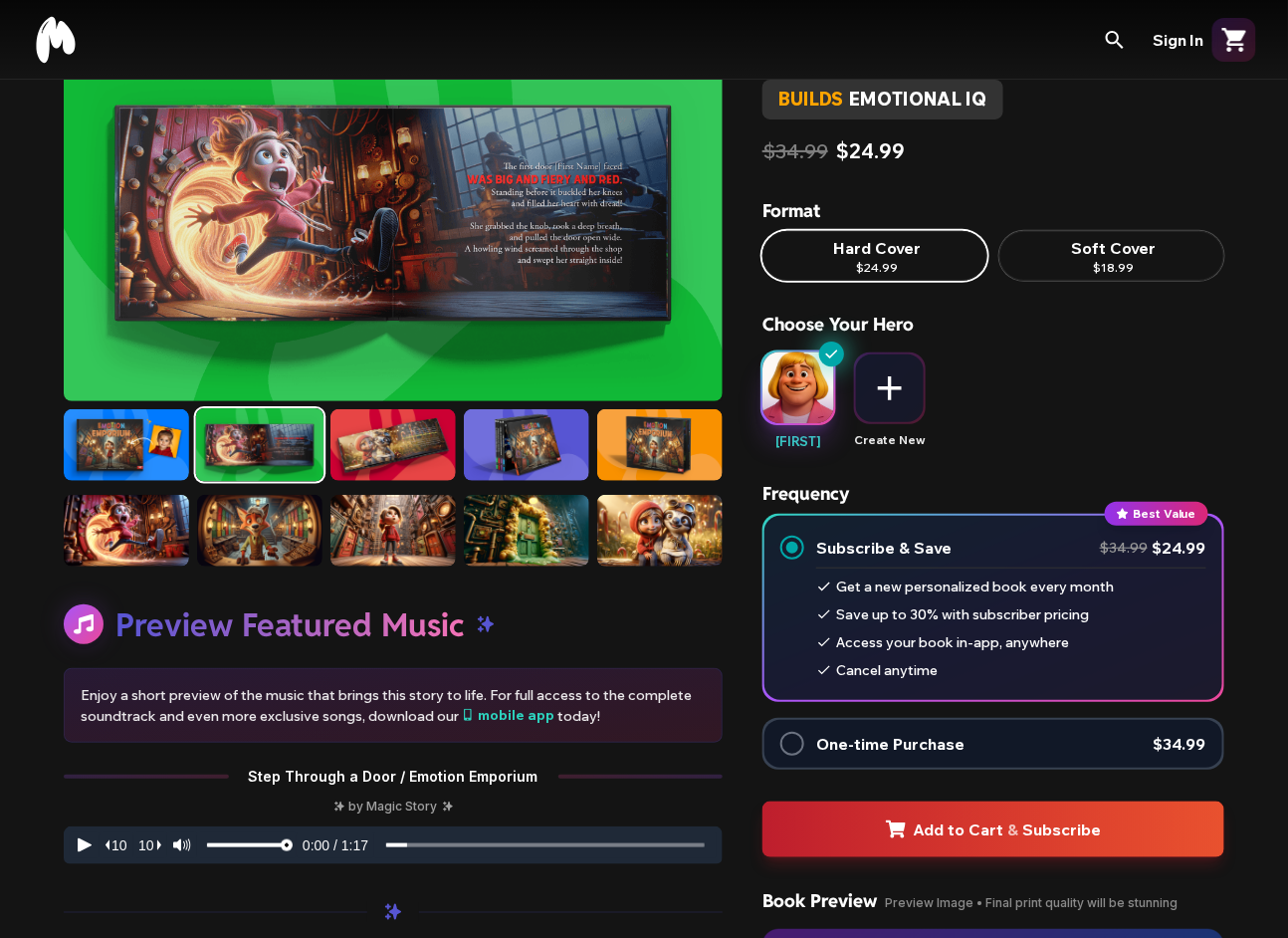click at bounding box center [393, 445] 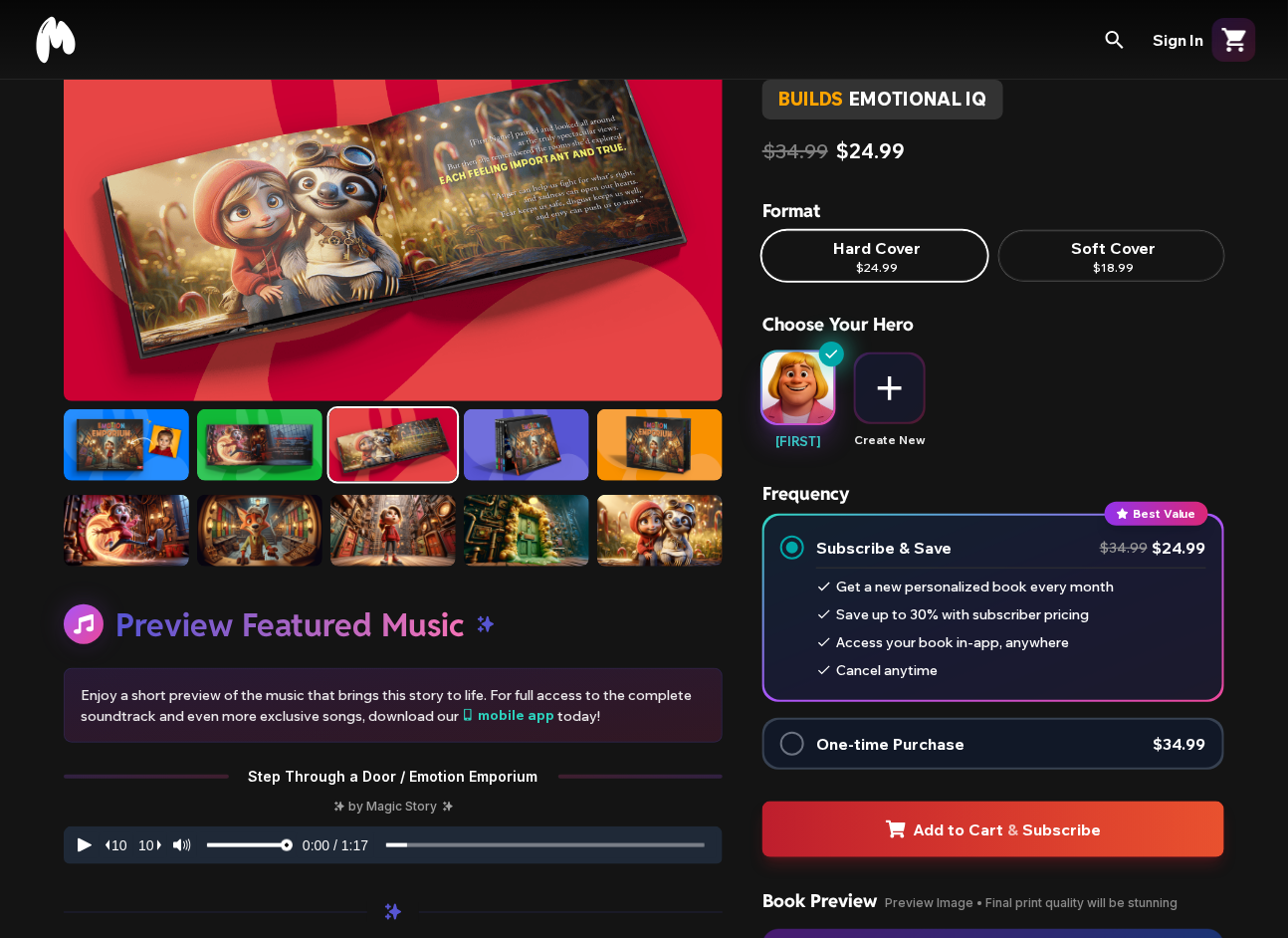 click at bounding box center (660, 445) 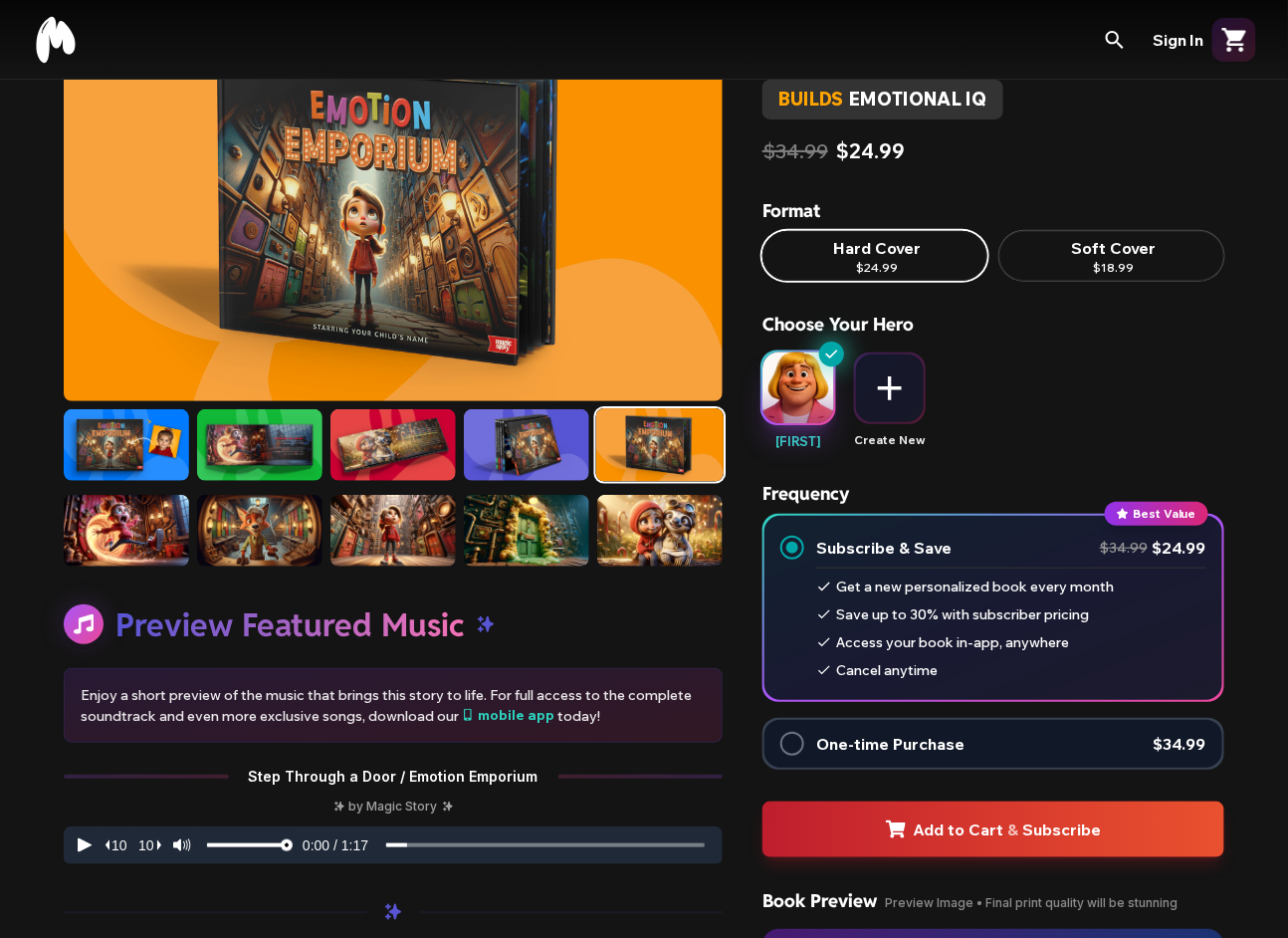 click at bounding box center (527, 445) 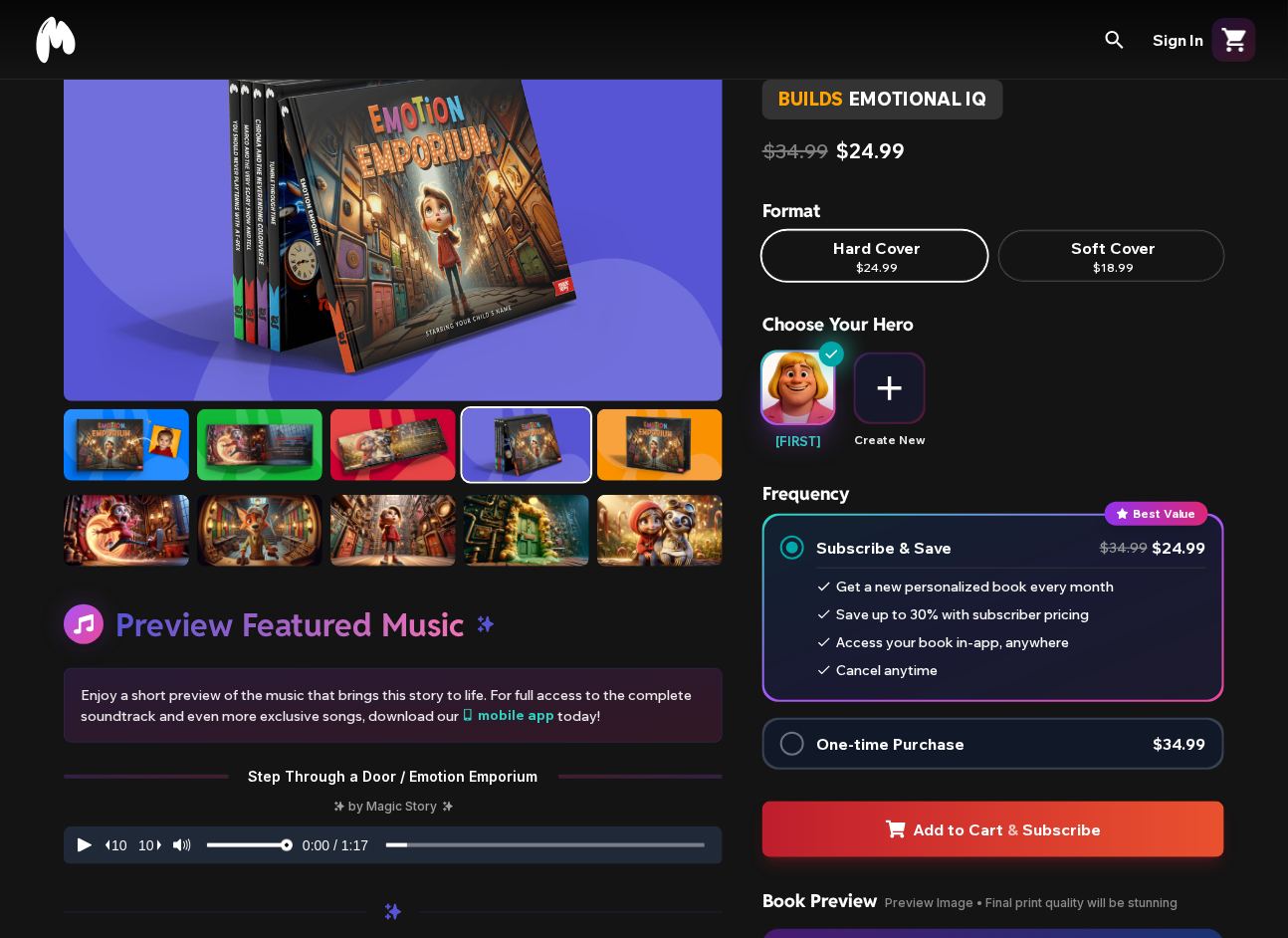 click at bounding box center [393, 445] 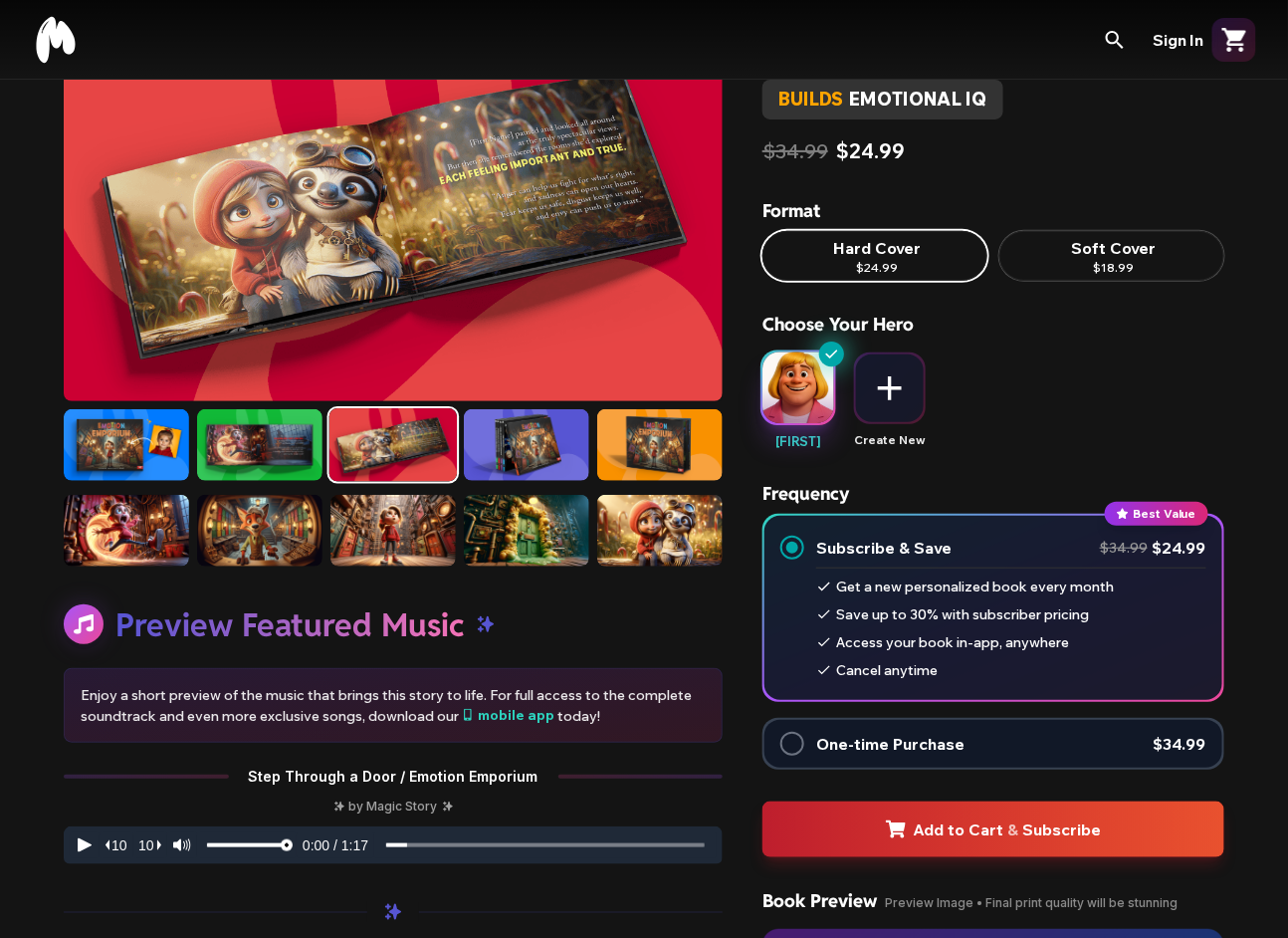 click at bounding box center [260, 445] 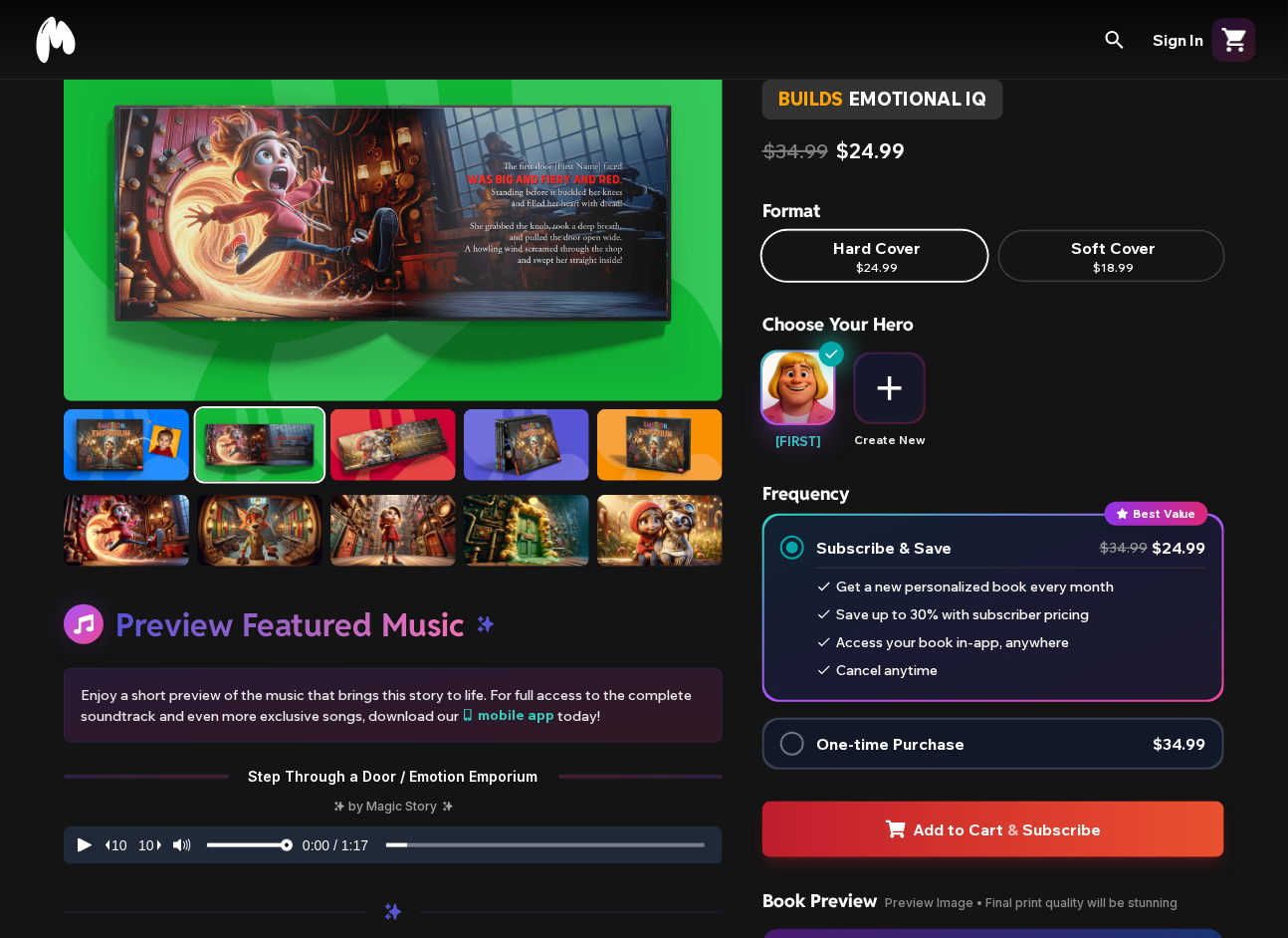 click at bounding box center [126, 445] 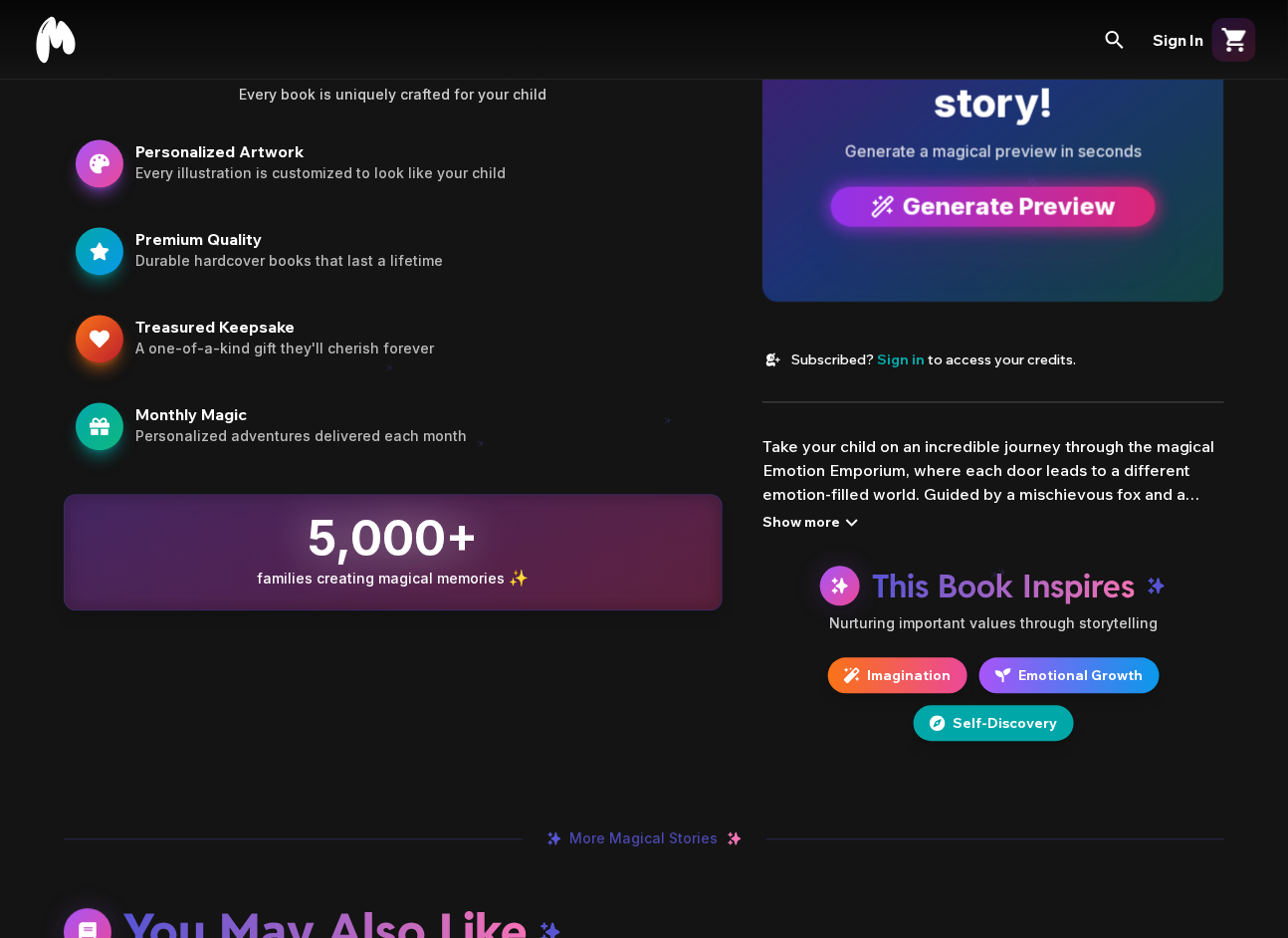 scroll, scrollTop: 444, scrollLeft: 0, axis: vertical 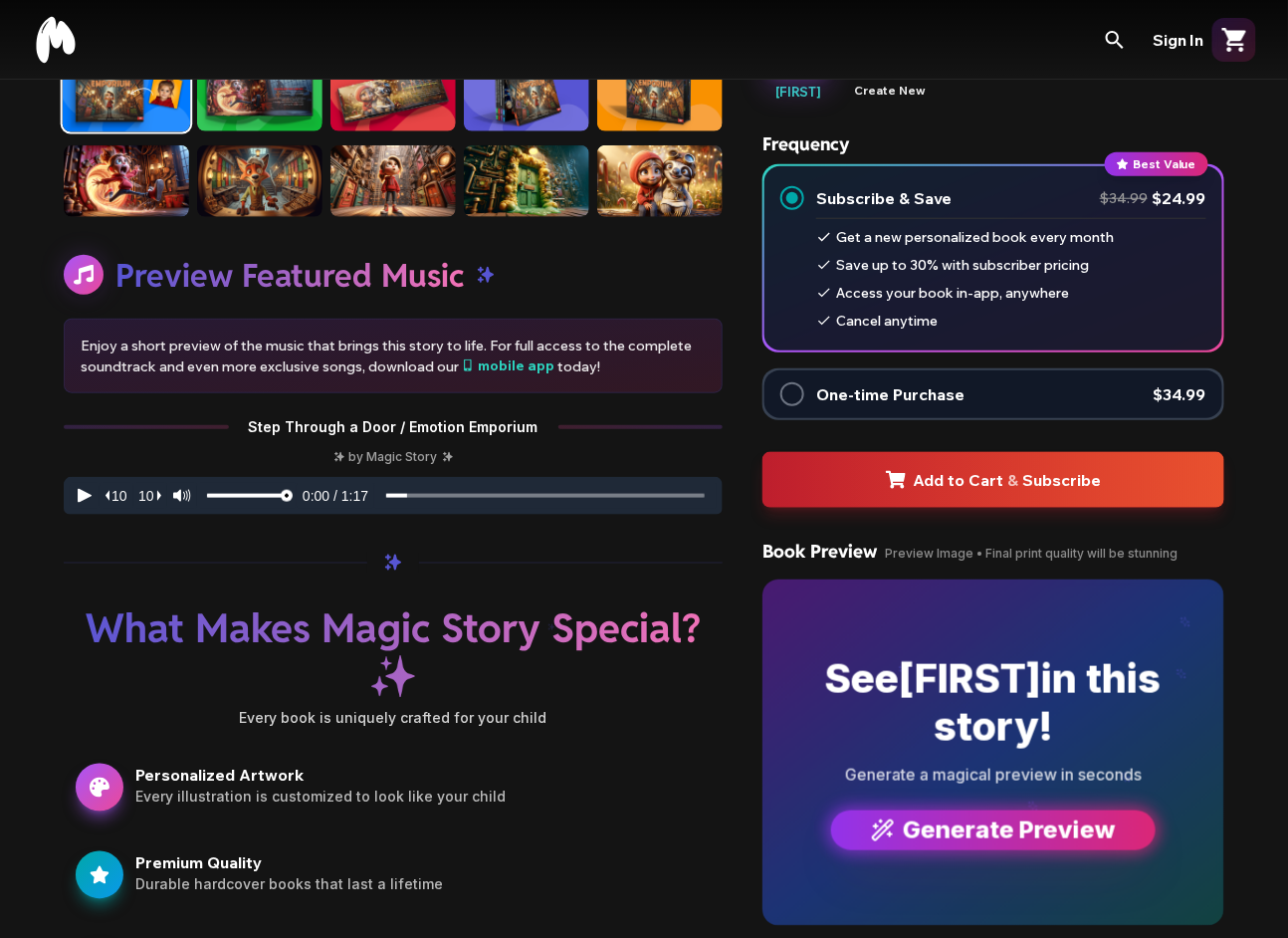 click 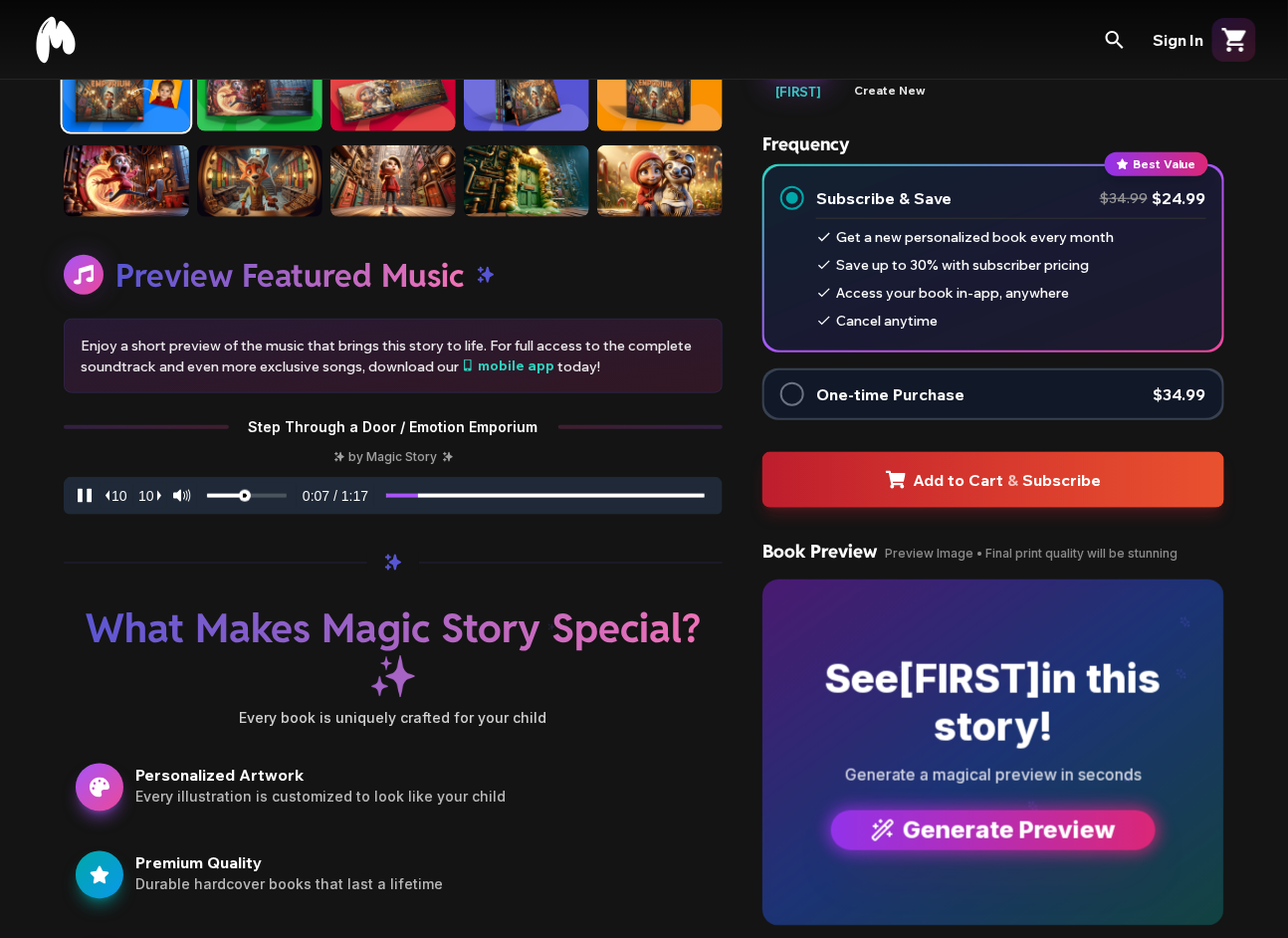 type on "**********" 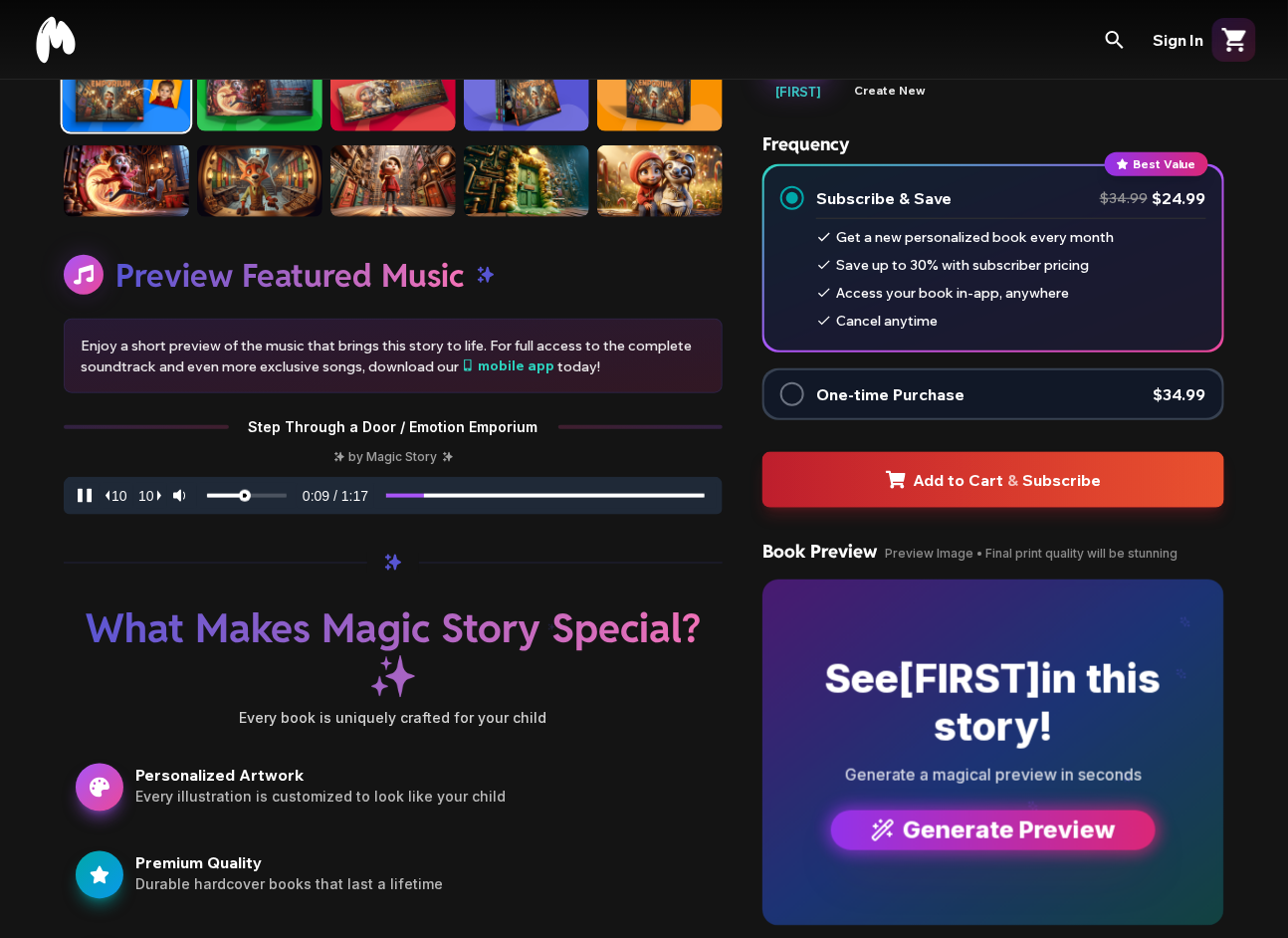 click 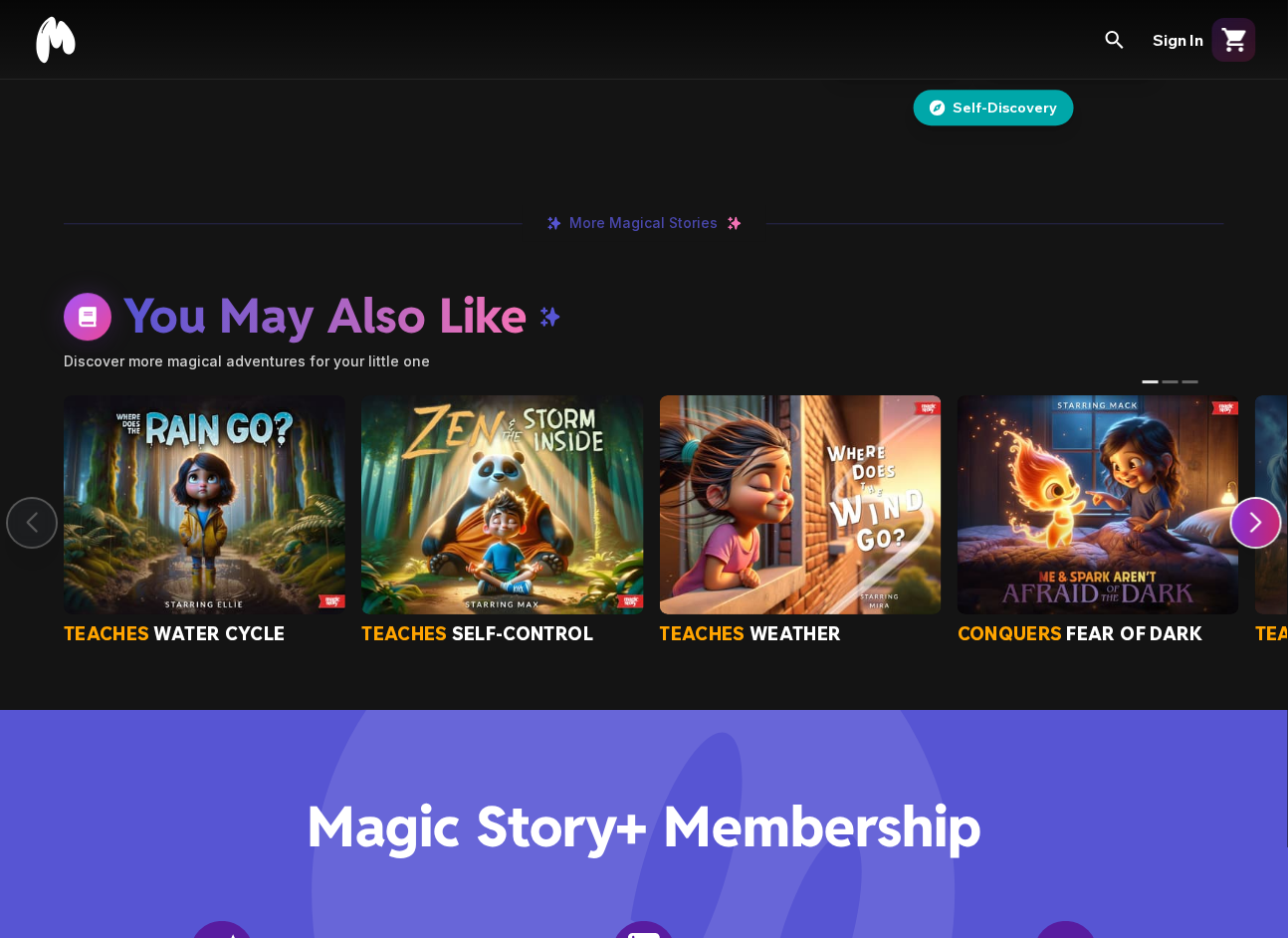 scroll, scrollTop: 1742, scrollLeft: 0, axis: vertical 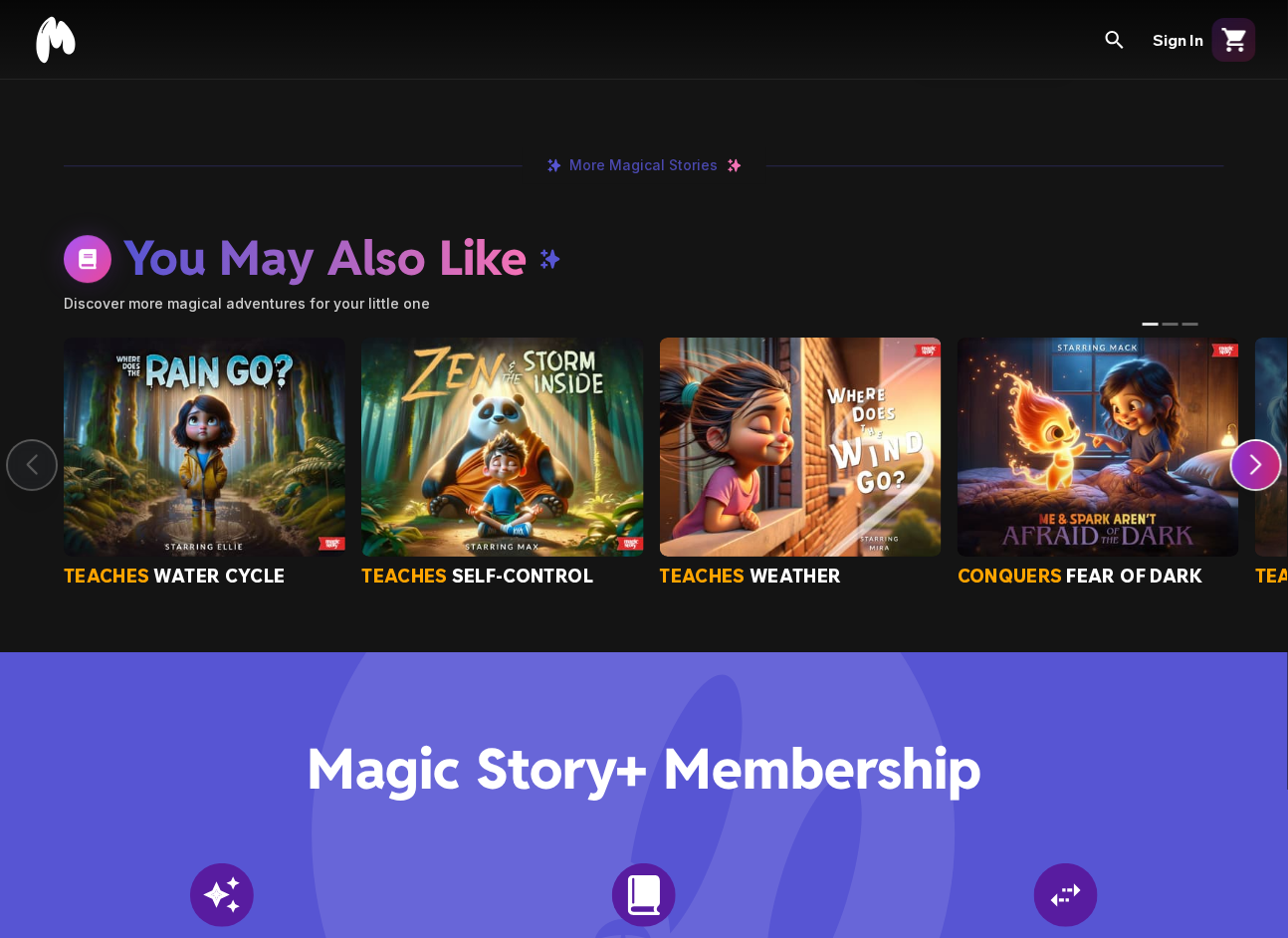 click at bounding box center (502, 447) 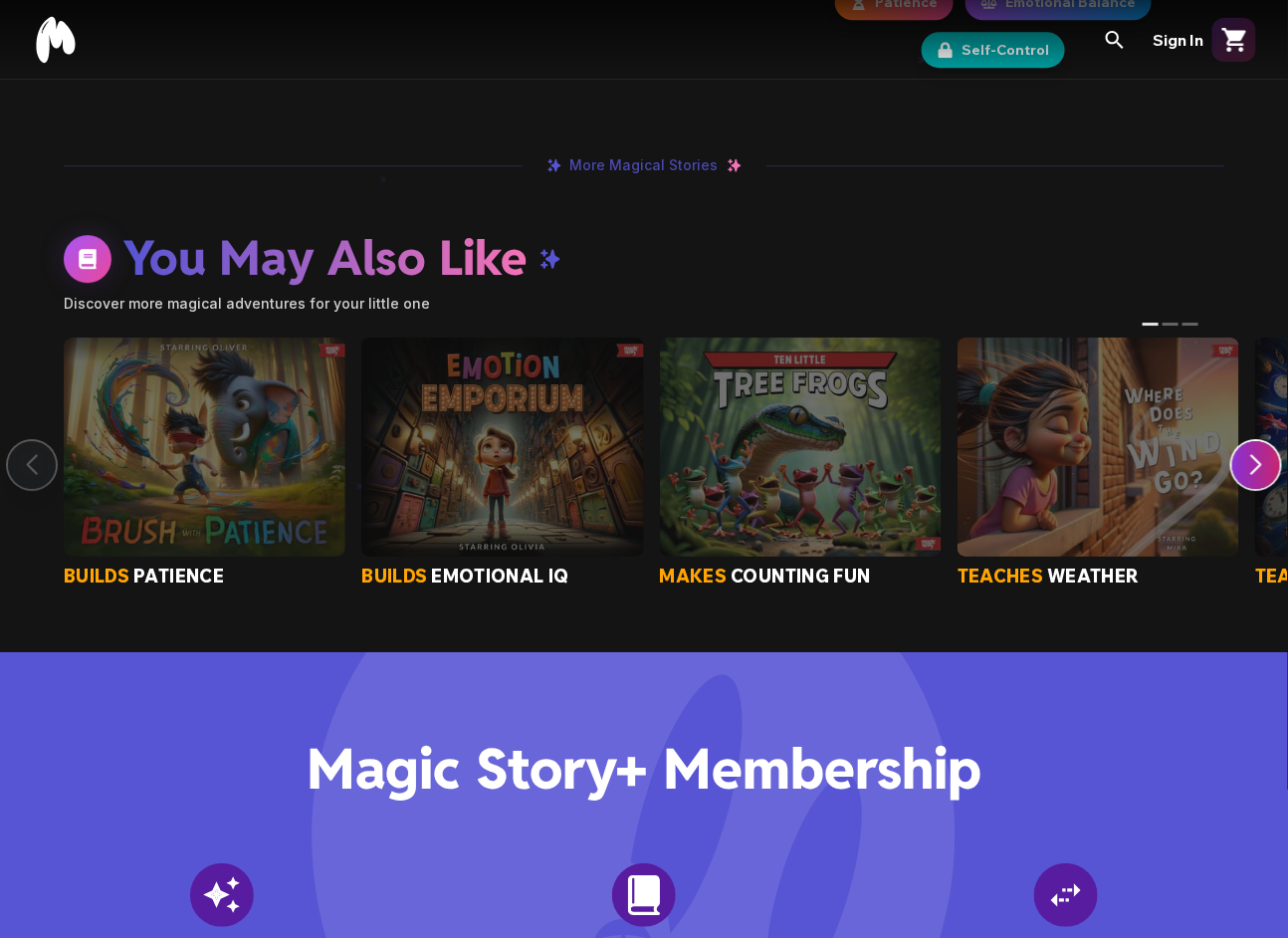 scroll, scrollTop: 0, scrollLeft: 0, axis: both 